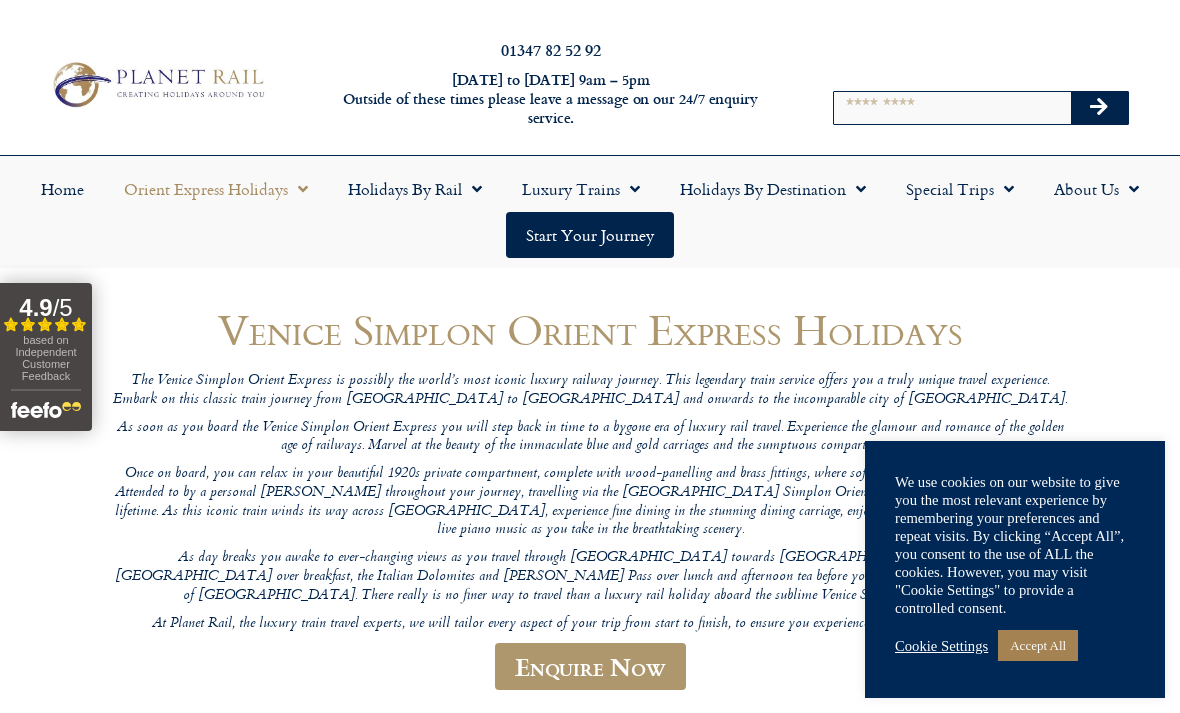 scroll, scrollTop: 0, scrollLeft: 0, axis: both 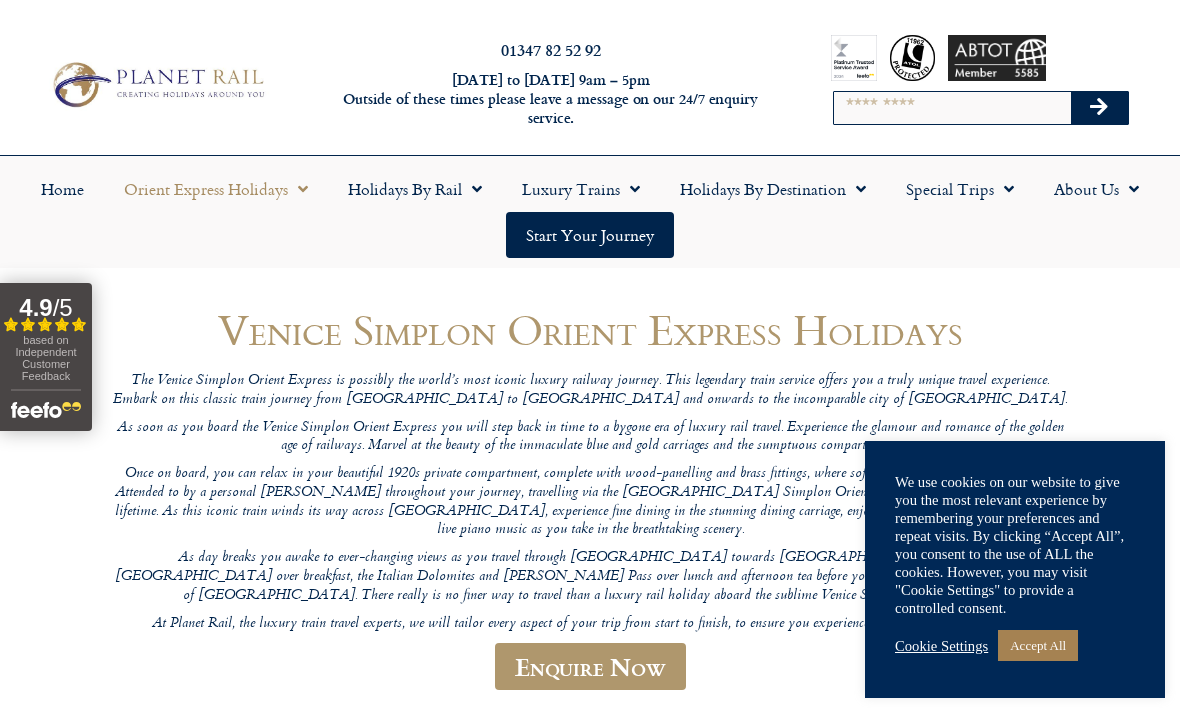 click 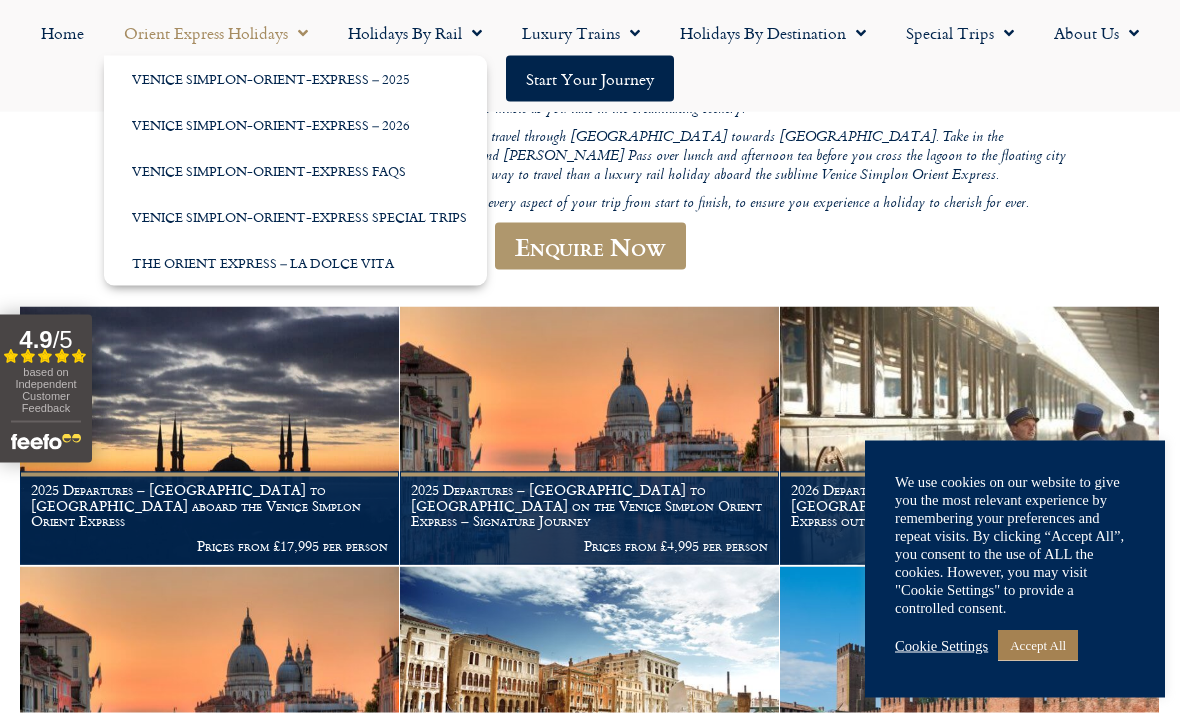 scroll, scrollTop: 431, scrollLeft: 0, axis: vertical 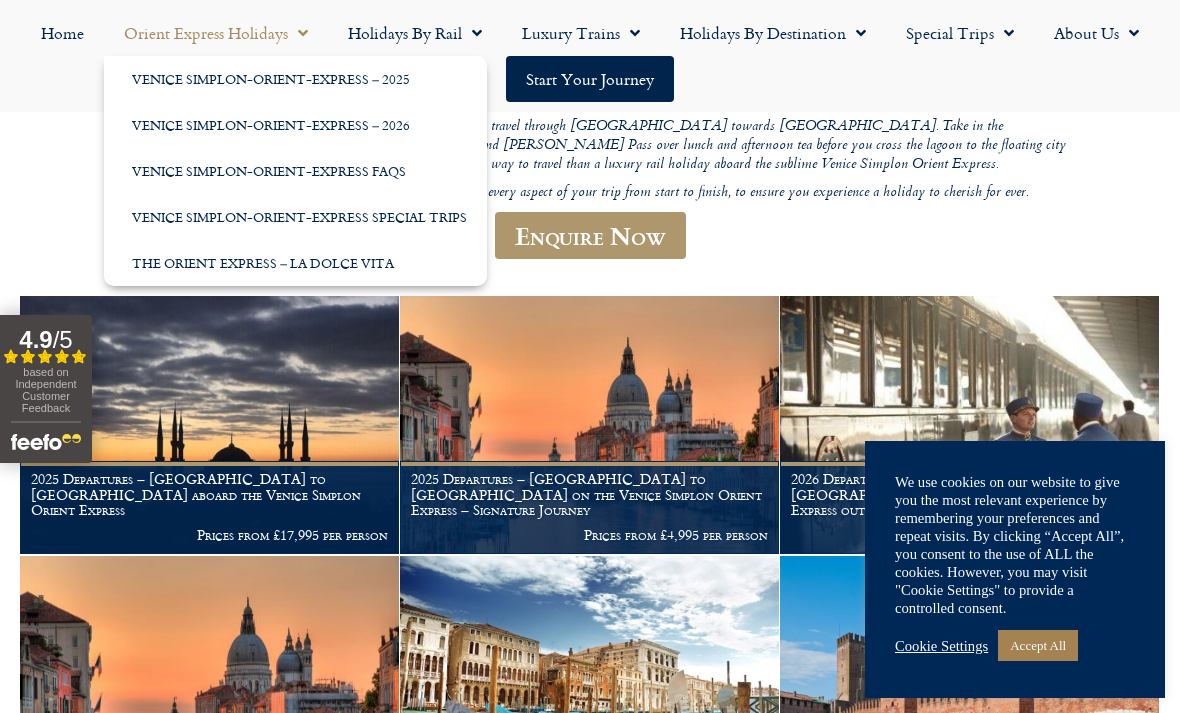 click on "At Planet Rail, the luxury train travel experts, we will tailor every aspect of your trip from start to finish, to ensure you experience a holiday to cherish for ever." at bounding box center (590, 193) 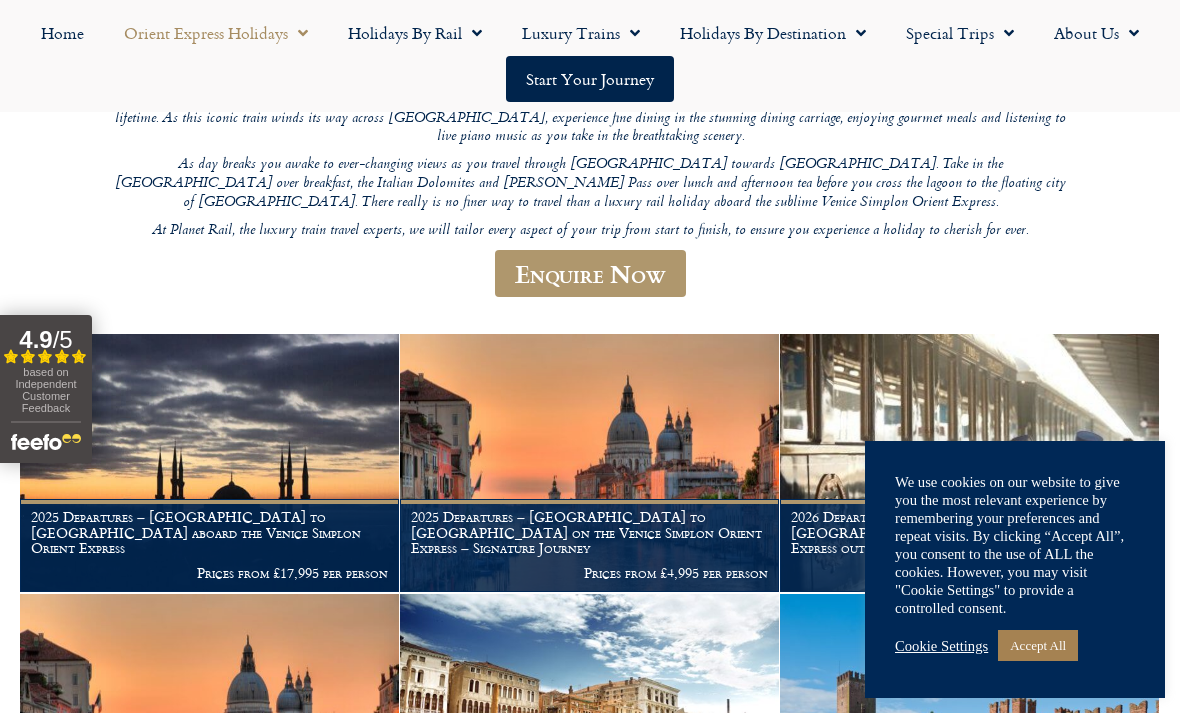 scroll, scrollTop: 392, scrollLeft: 0, axis: vertical 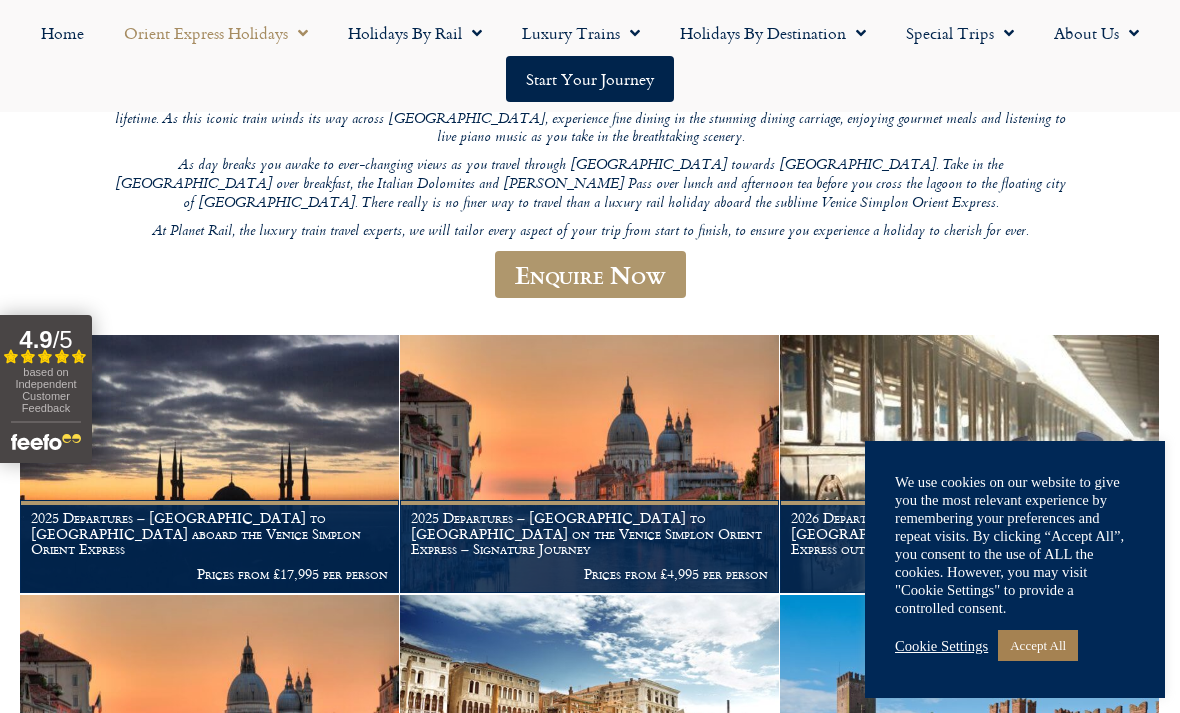 click on "Accept All" at bounding box center (1038, 645) 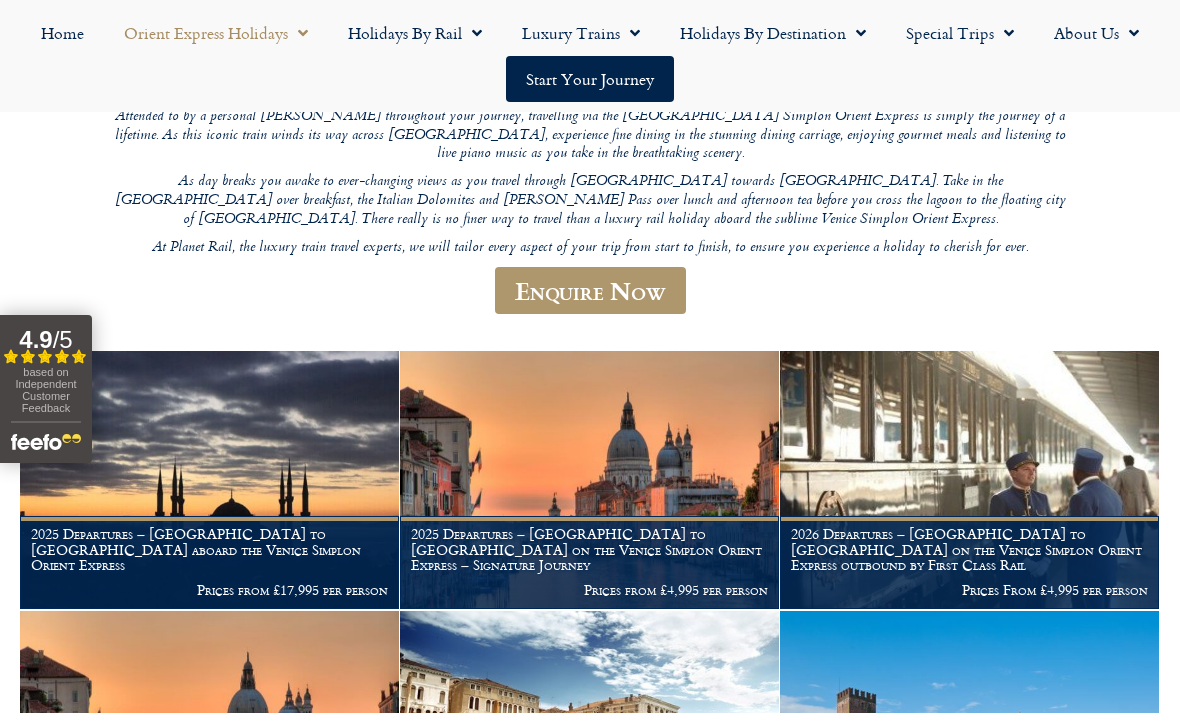 scroll, scrollTop: 375, scrollLeft: 0, axis: vertical 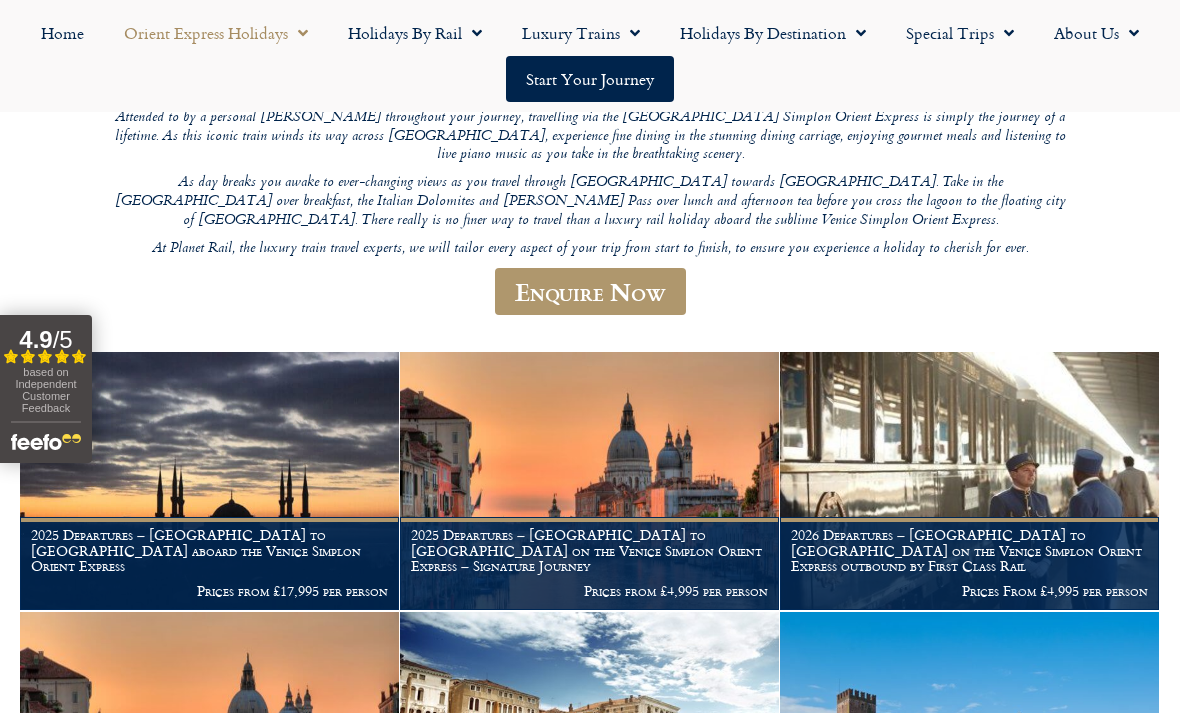 click on "Prices from £17,995 per person" at bounding box center (209, 591) 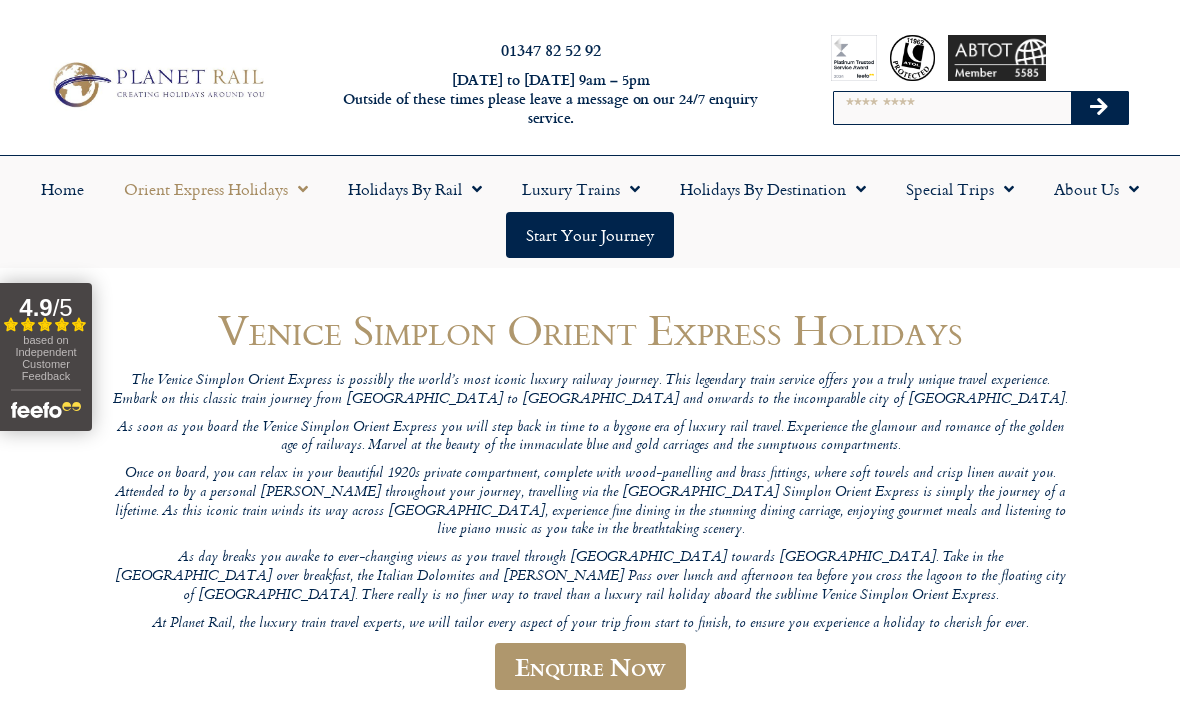 scroll, scrollTop: 439, scrollLeft: 0, axis: vertical 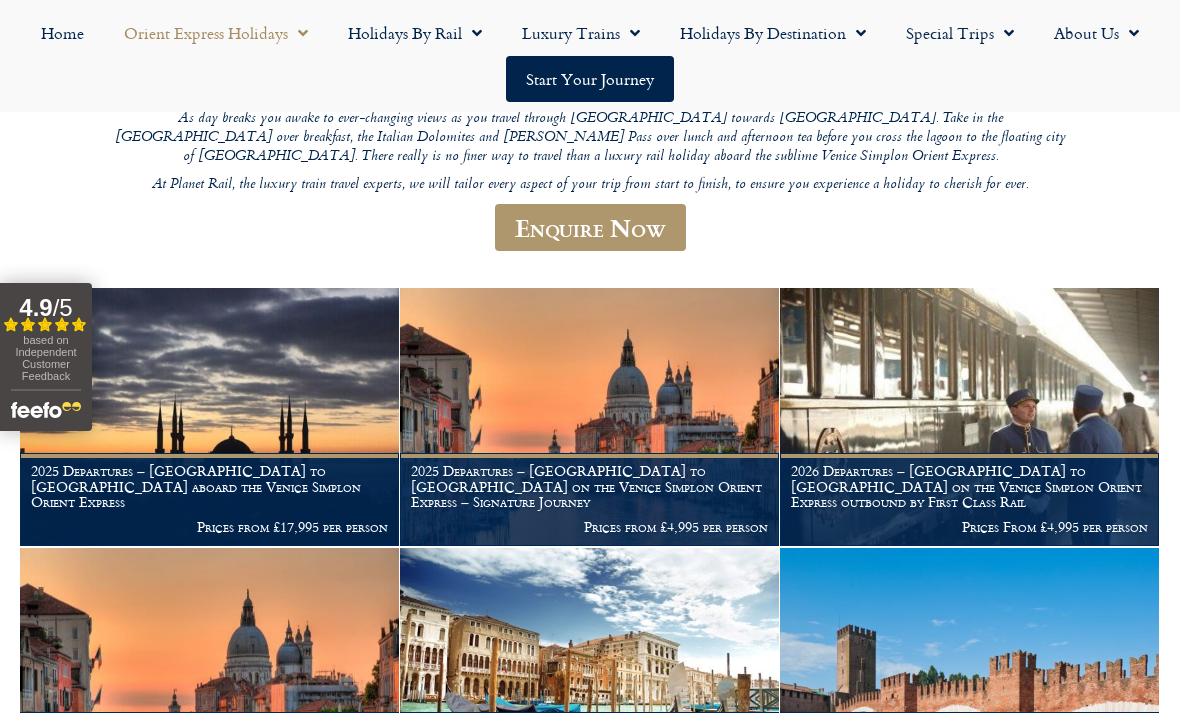 click on "2025 Departures – Istanbul to Paris aboard the Venice Simplon Orient Express" at bounding box center (209, 486) 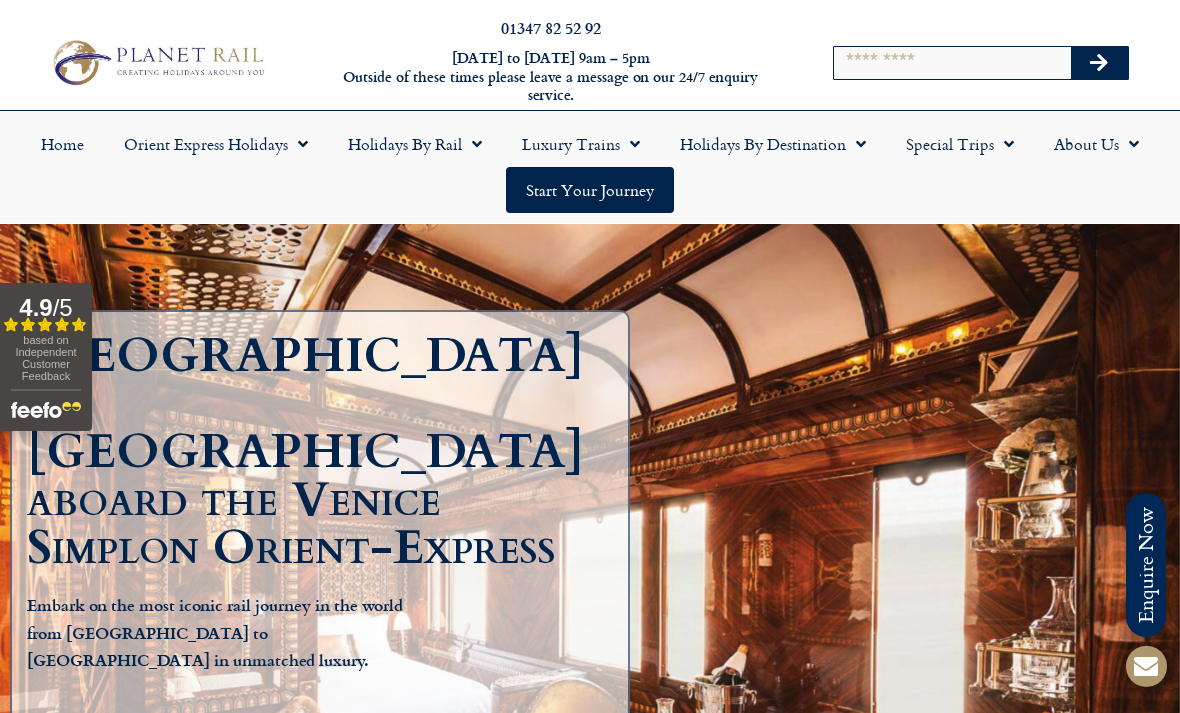 scroll, scrollTop: 0, scrollLeft: 0, axis: both 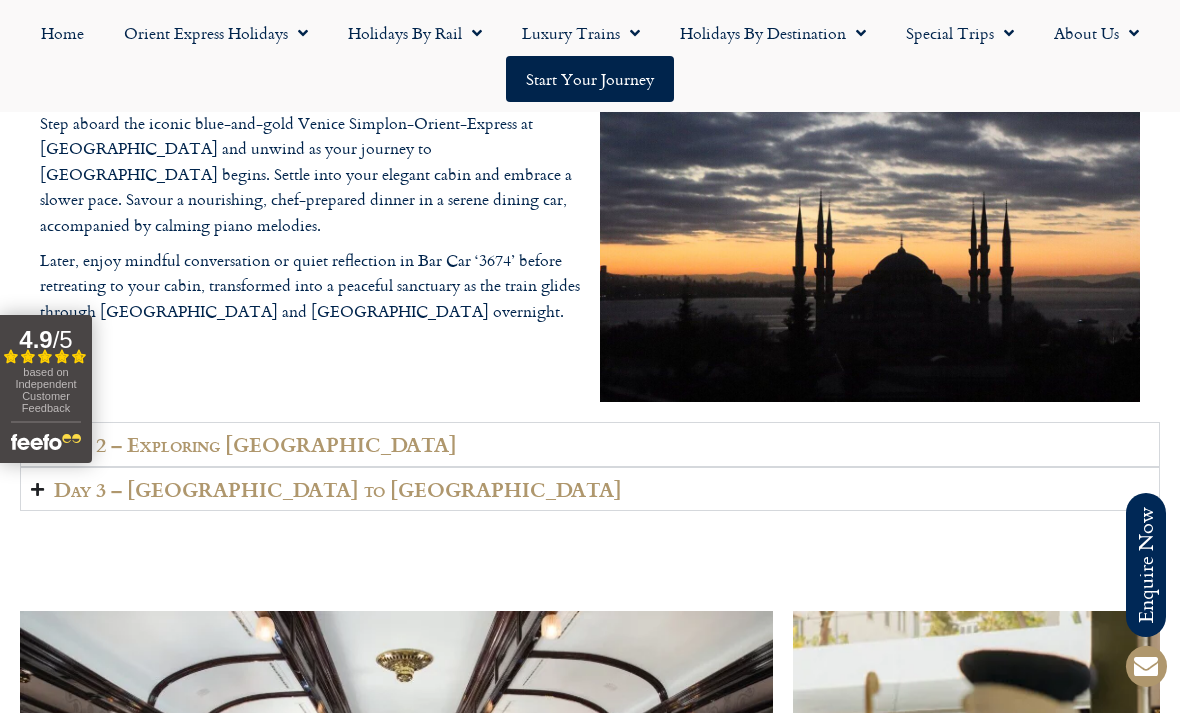 click on "Day 2 – Exploring Budapest" at bounding box center (590, 444) 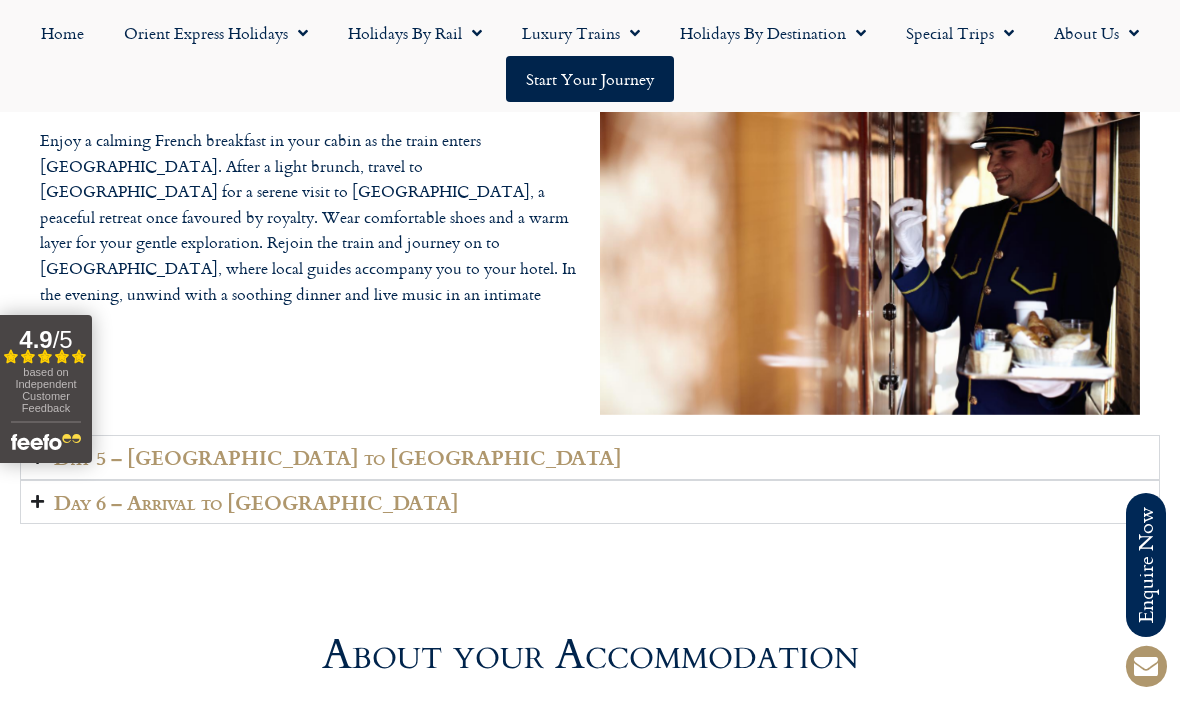 scroll, scrollTop: 4579, scrollLeft: 0, axis: vertical 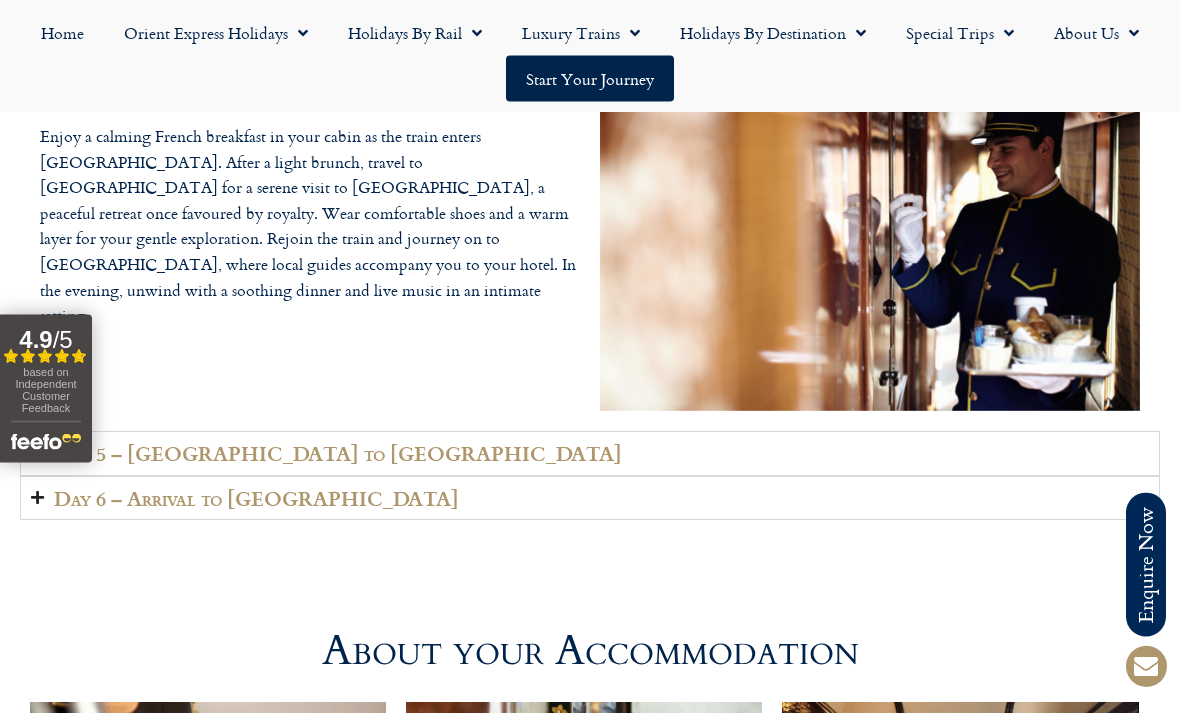 click on "Day 5 – Bulgaria to Istanbul" at bounding box center (590, 454) 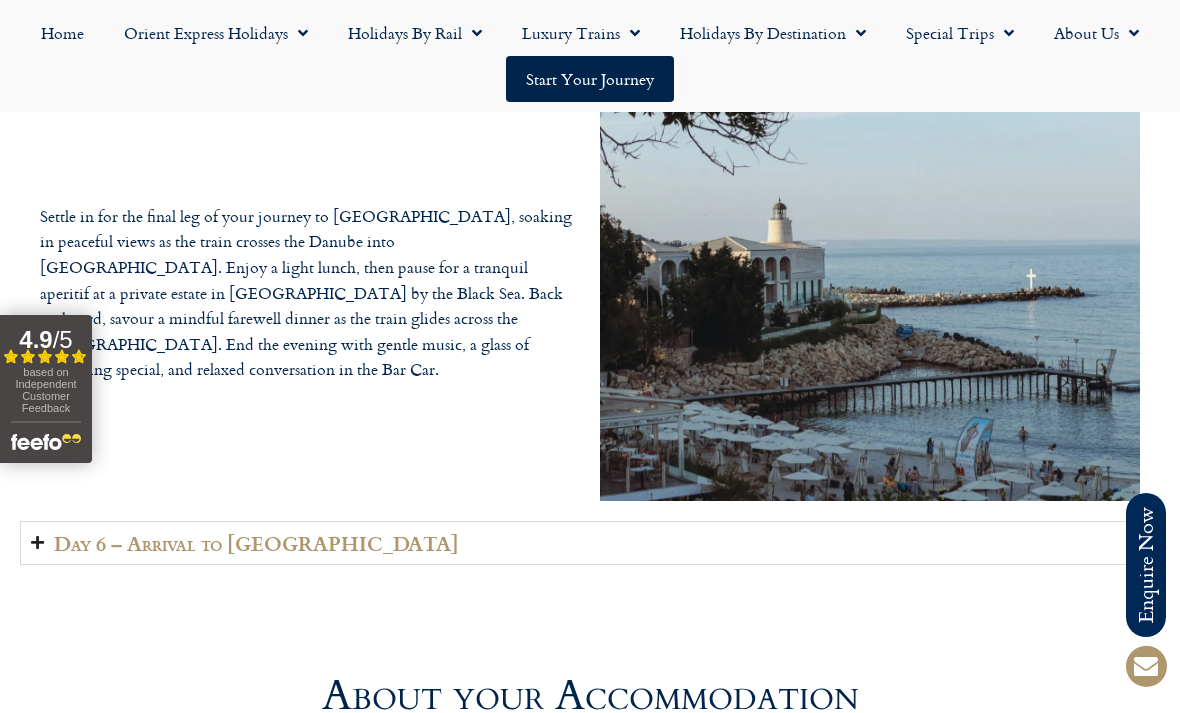 click on "Day 6 – Arrival to Turkey" at bounding box center (590, 543) 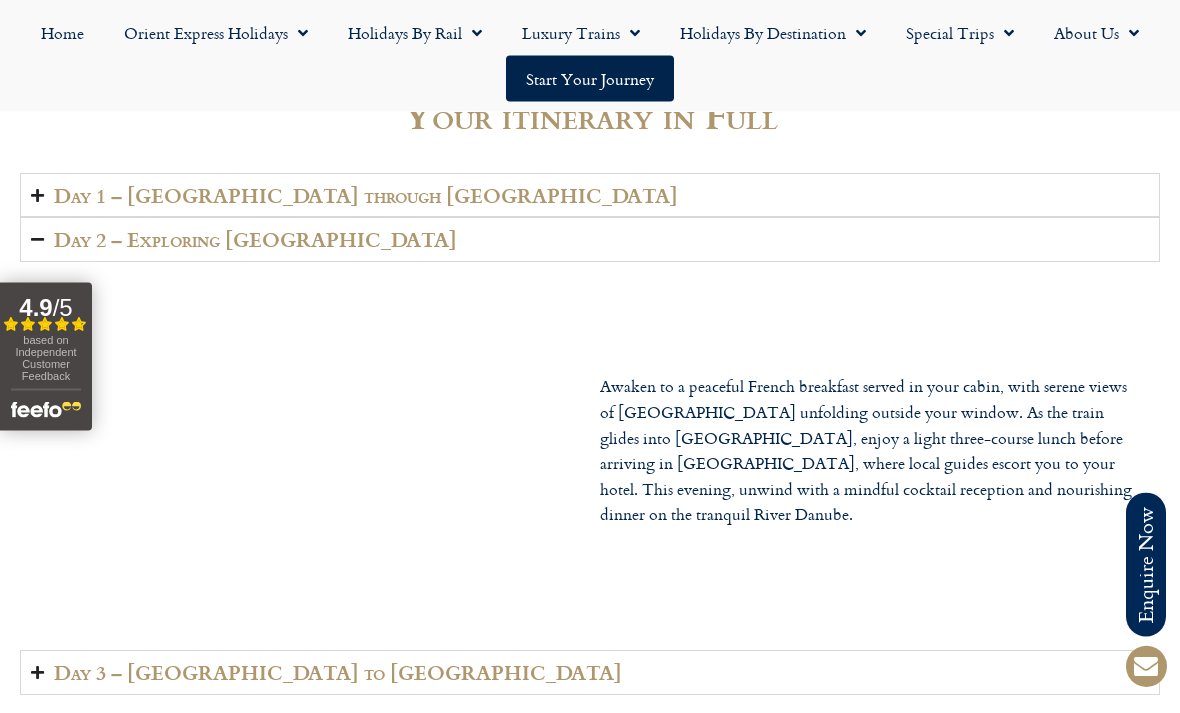 scroll, scrollTop: 2597, scrollLeft: 0, axis: vertical 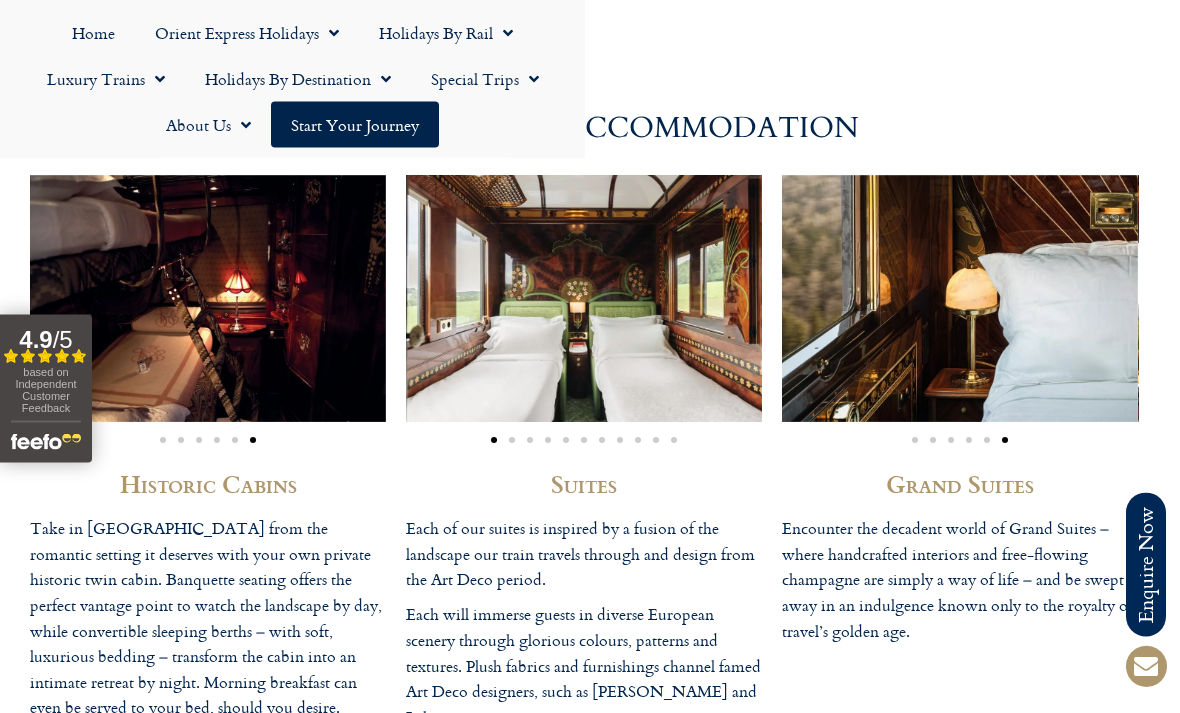 click at bounding box center [960, 299] 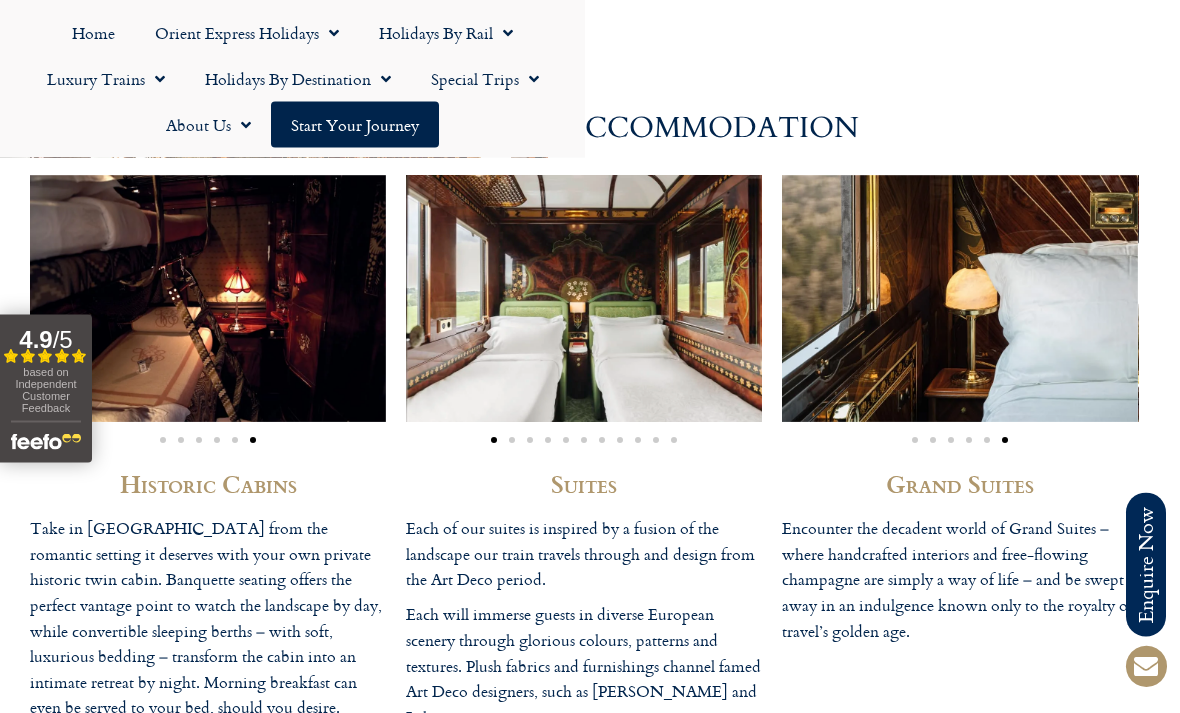 click on "Grand Suites" at bounding box center [960, 485] 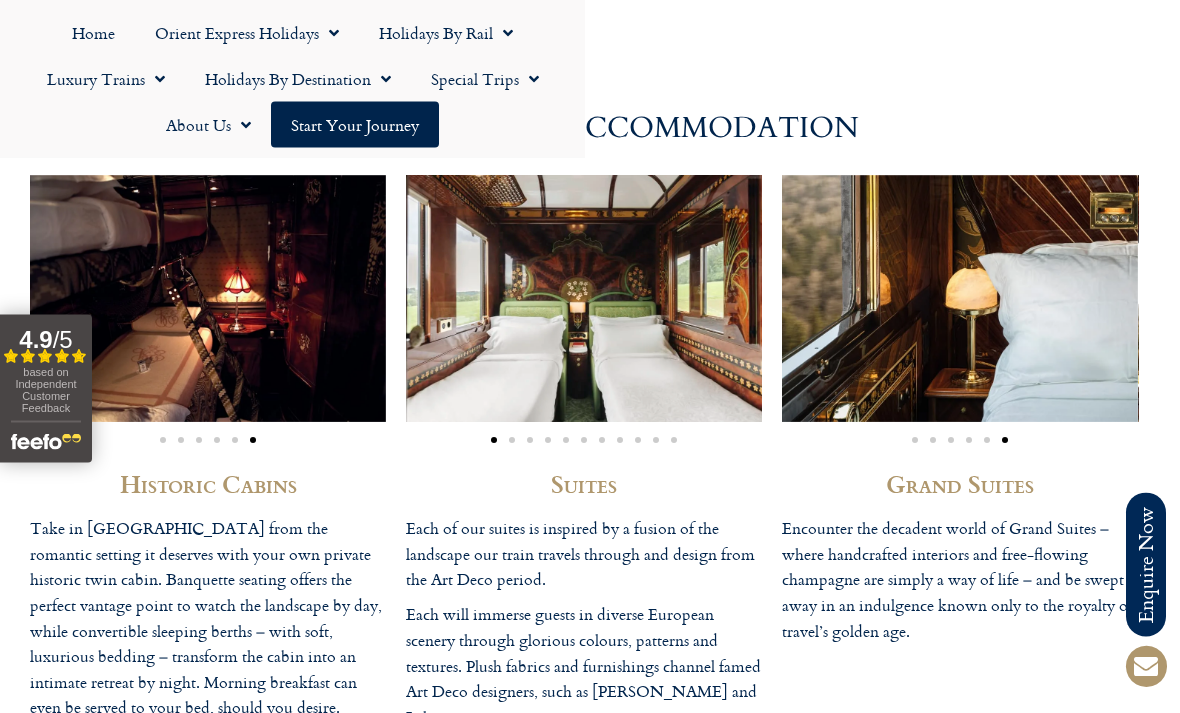 scroll, scrollTop: 5119, scrollLeft: 0, axis: vertical 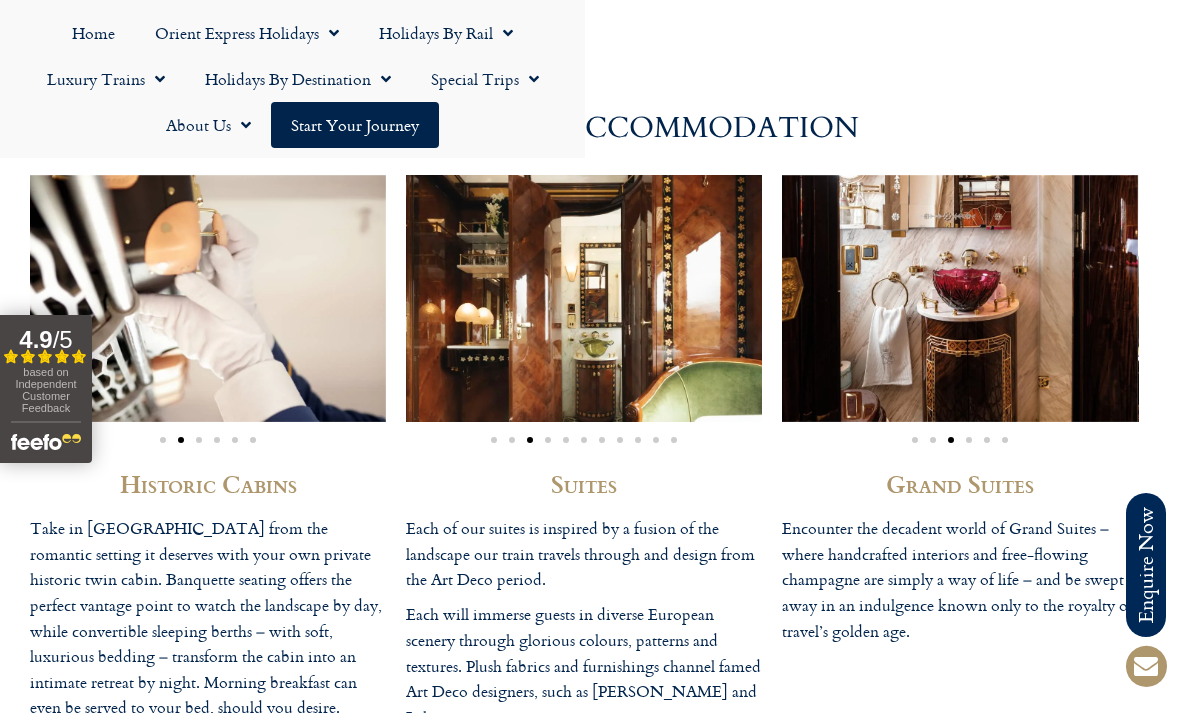 click on "Start your Journey" 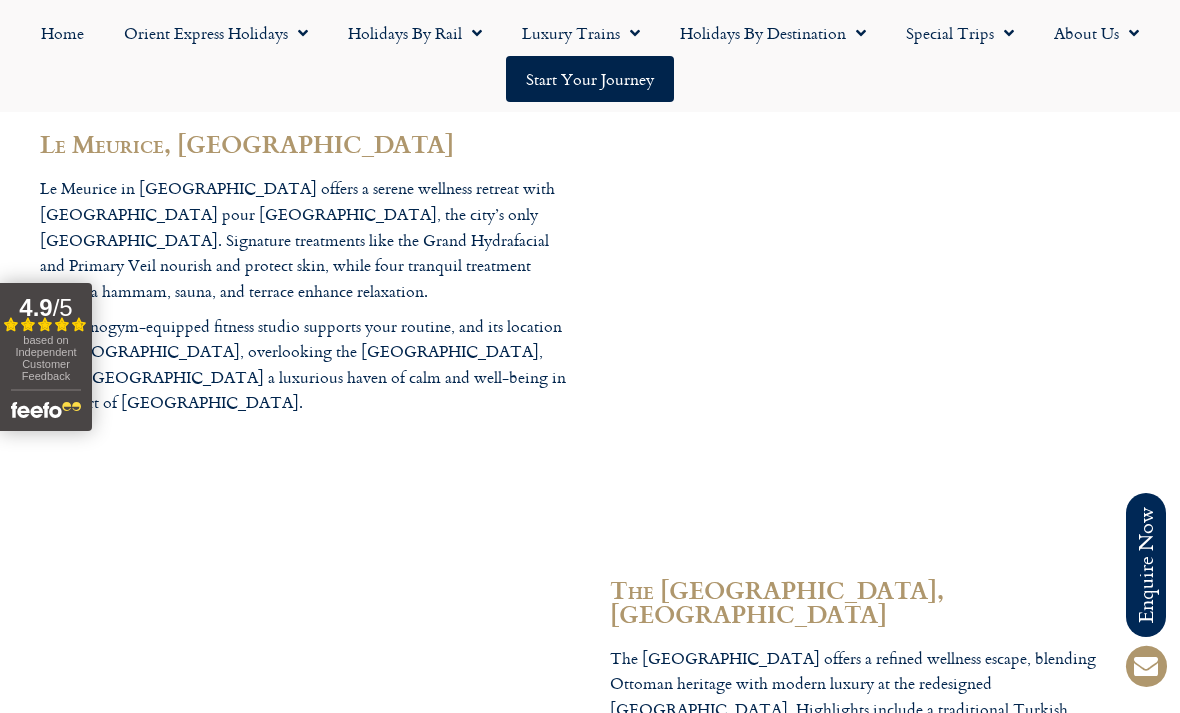 scroll, scrollTop: 6033, scrollLeft: 0, axis: vertical 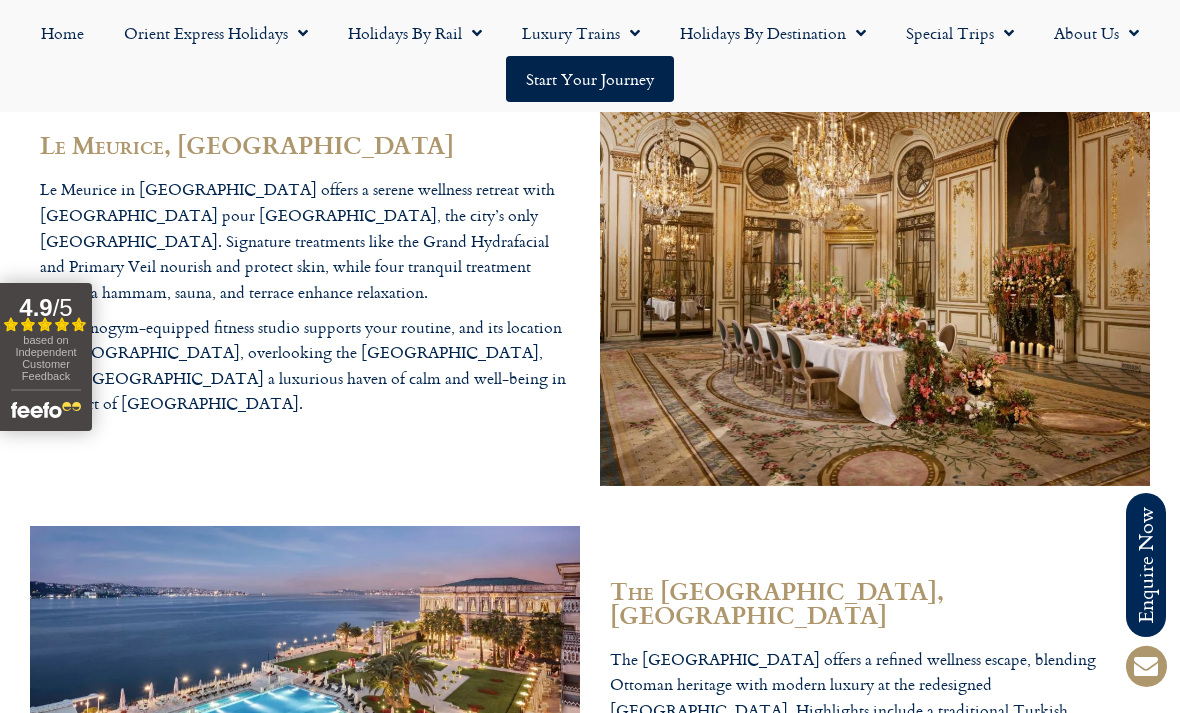 click on "Holidays by Rail" 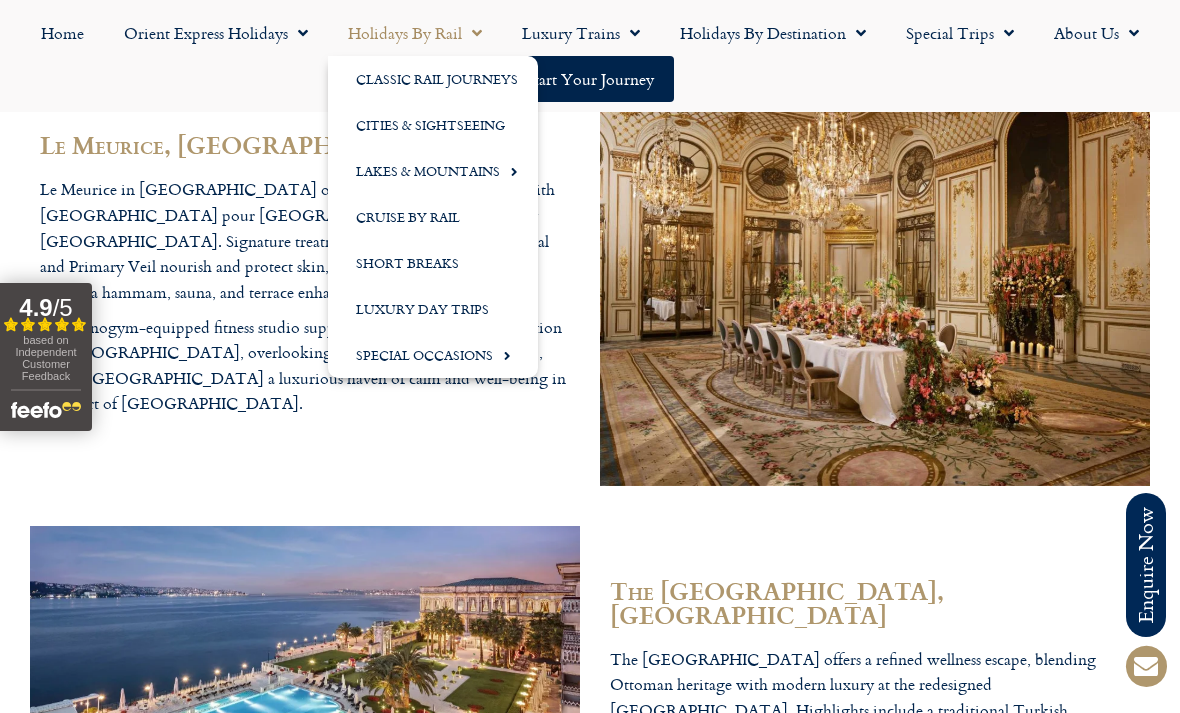 click on "Classic Rail Journeys" 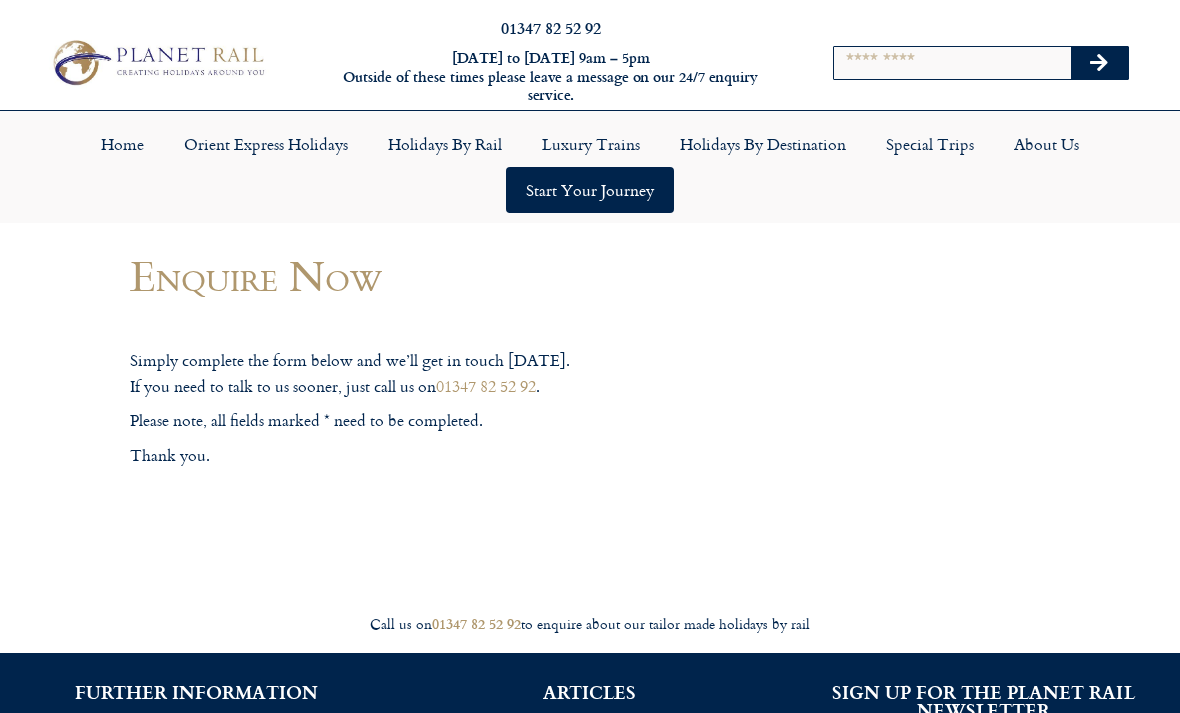 scroll, scrollTop: 0, scrollLeft: 0, axis: both 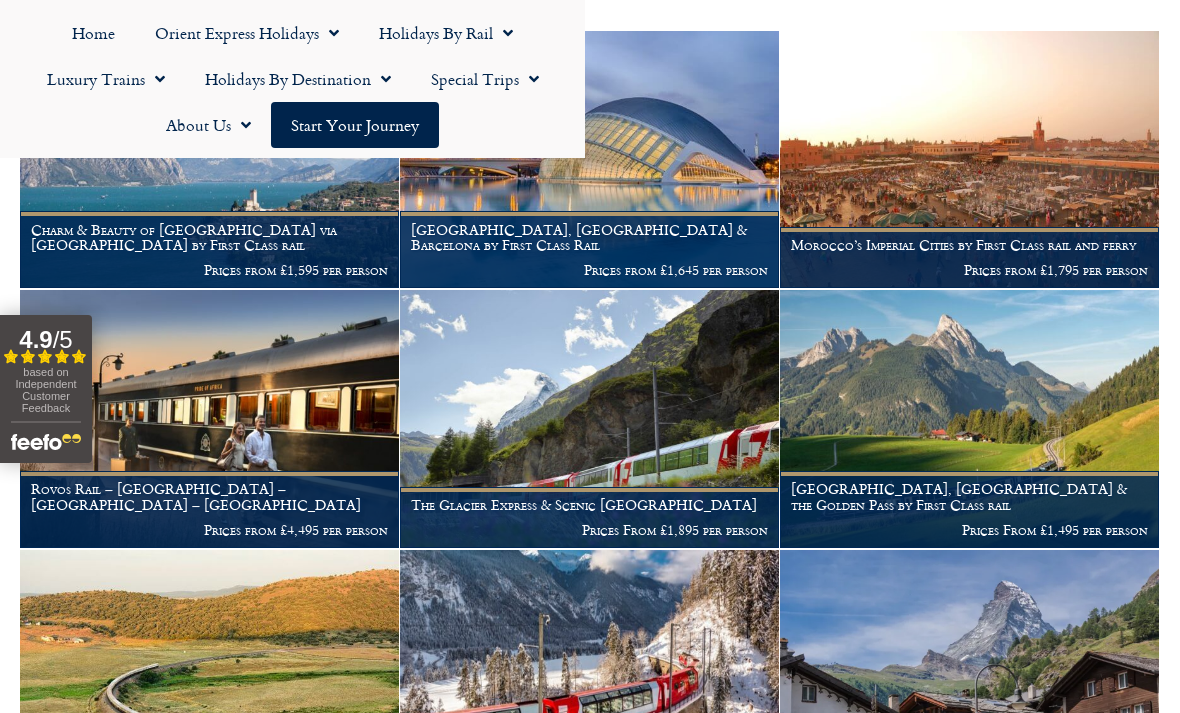 click at bounding box center (209, 419) 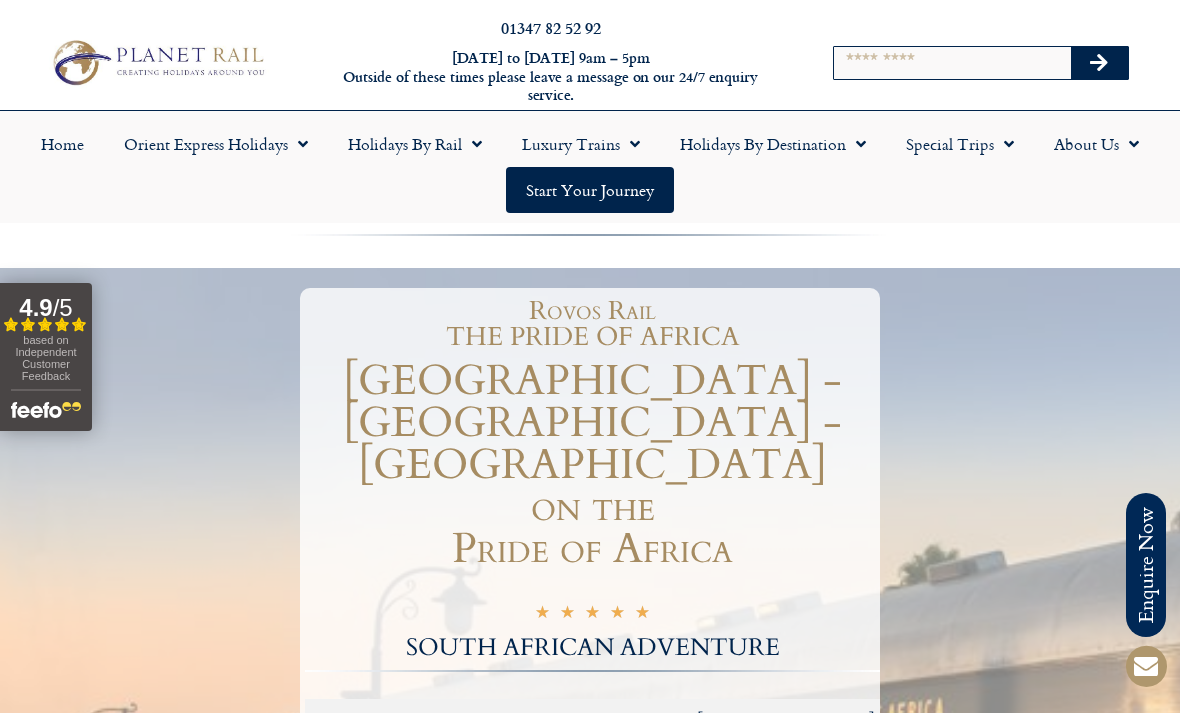 scroll, scrollTop: 0, scrollLeft: 0, axis: both 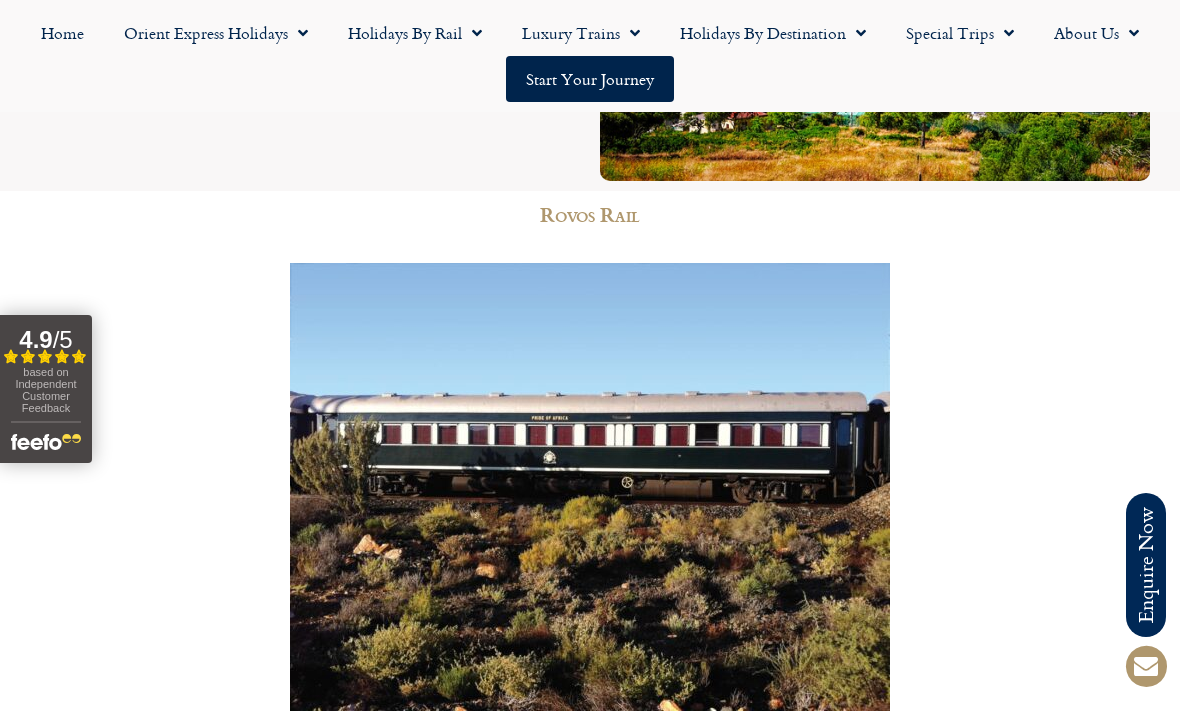 click on "Holidays by Rail" 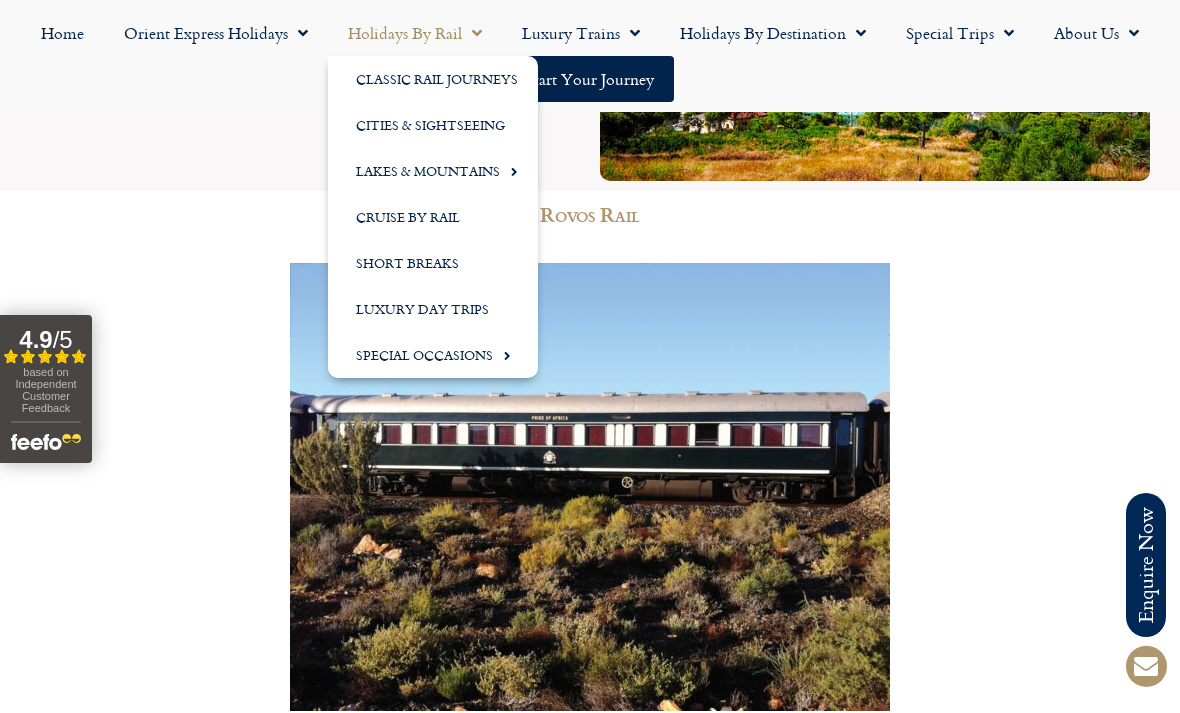 click on "Lakes & Mountains" 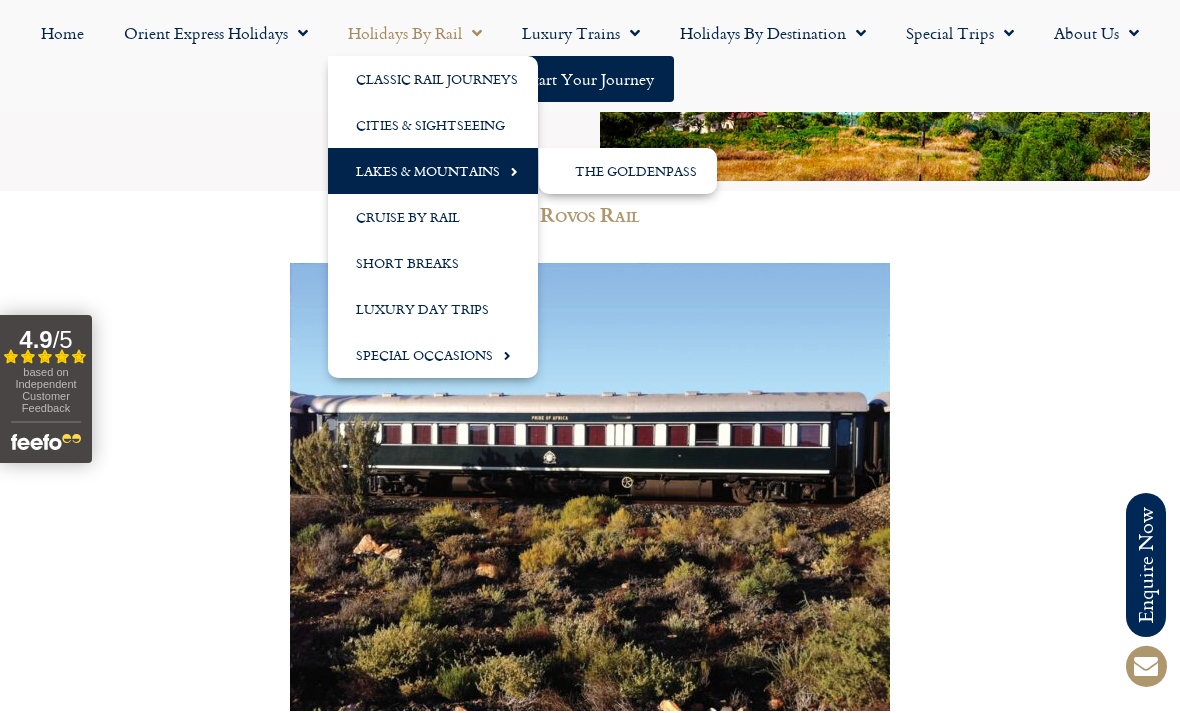 click on "Lakes & Mountains" 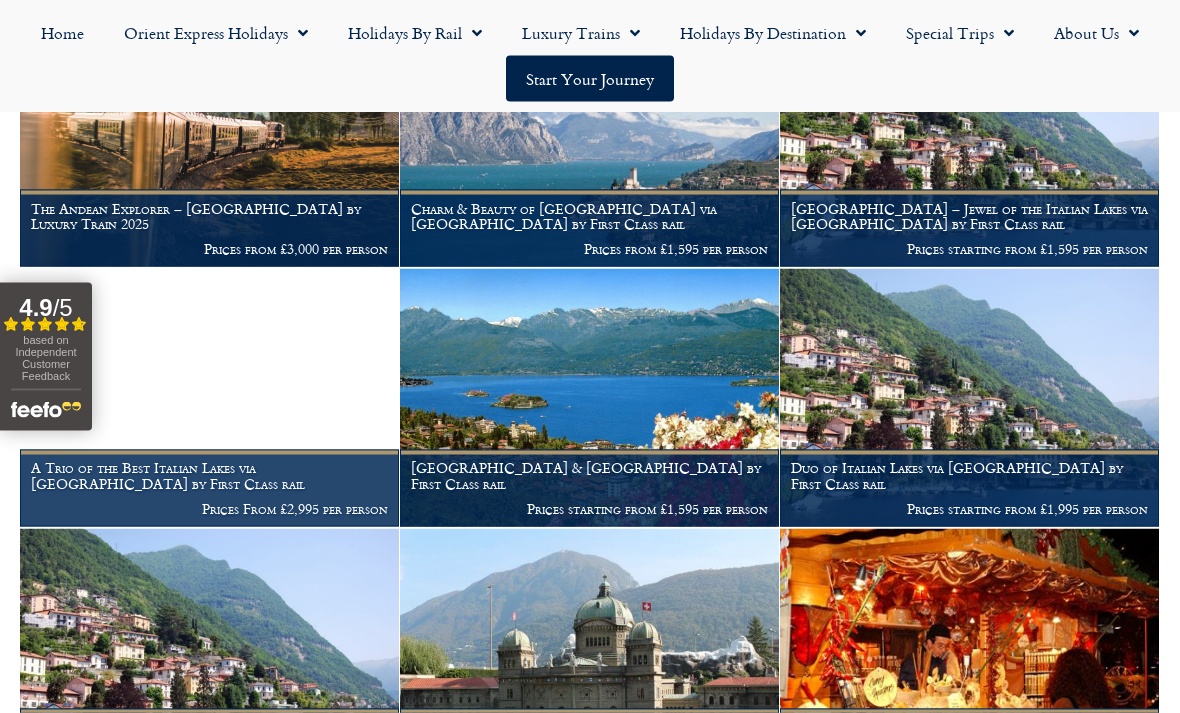 scroll, scrollTop: 502, scrollLeft: 0, axis: vertical 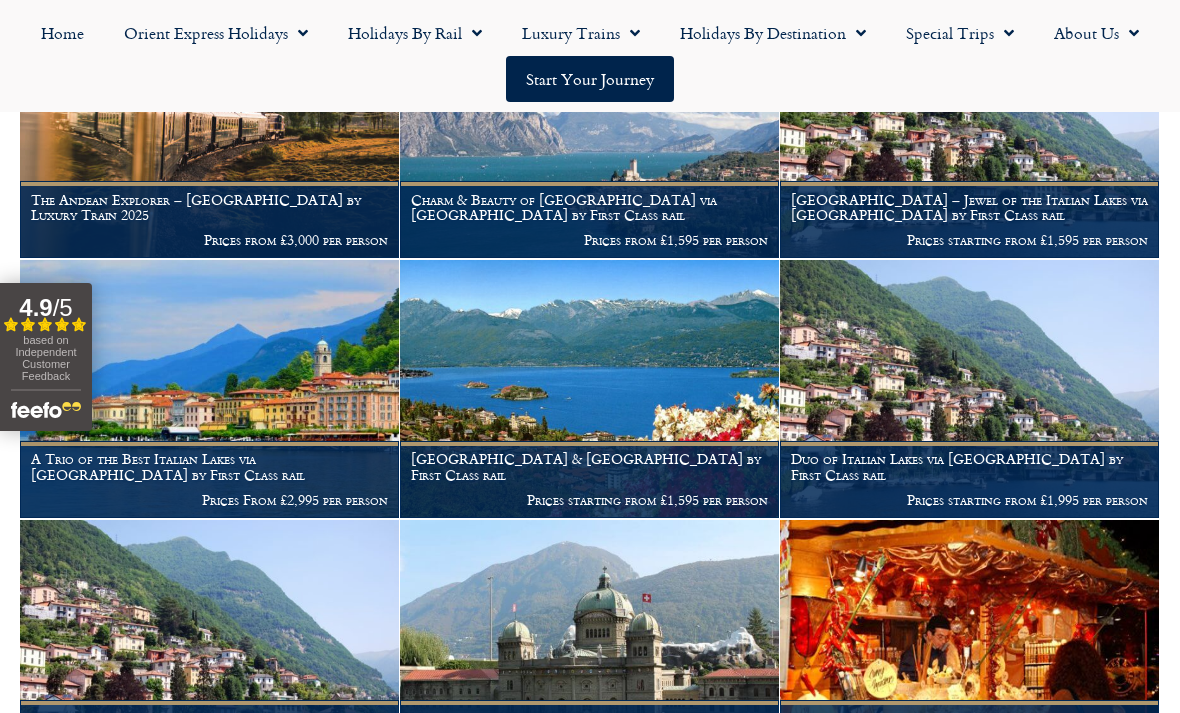 click at bounding box center (209, 389) 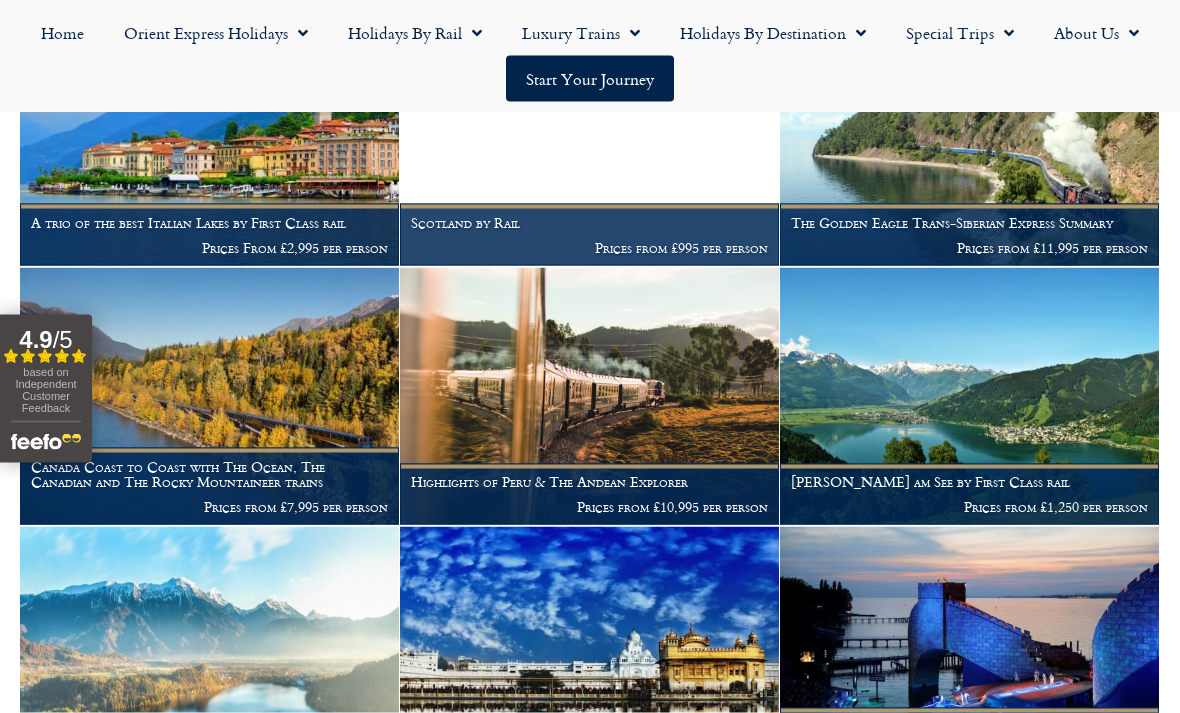 scroll, scrollTop: 1537, scrollLeft: 0, axis: vertical 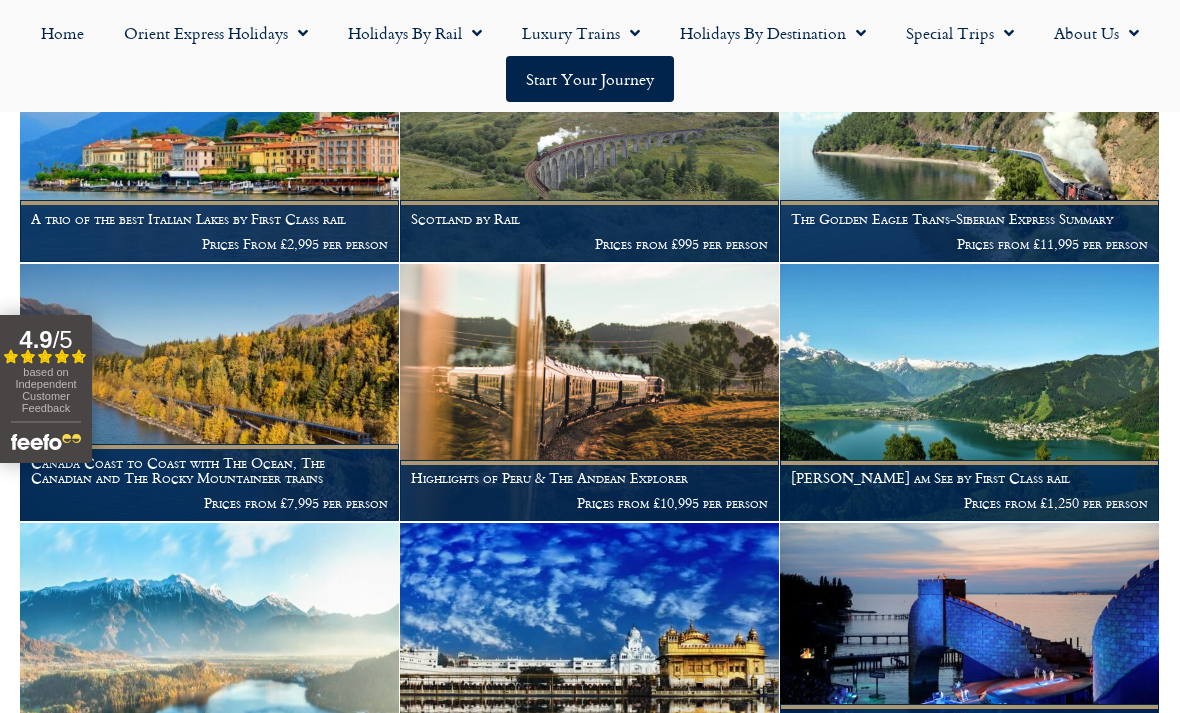 click at bounding box center (589, 393) 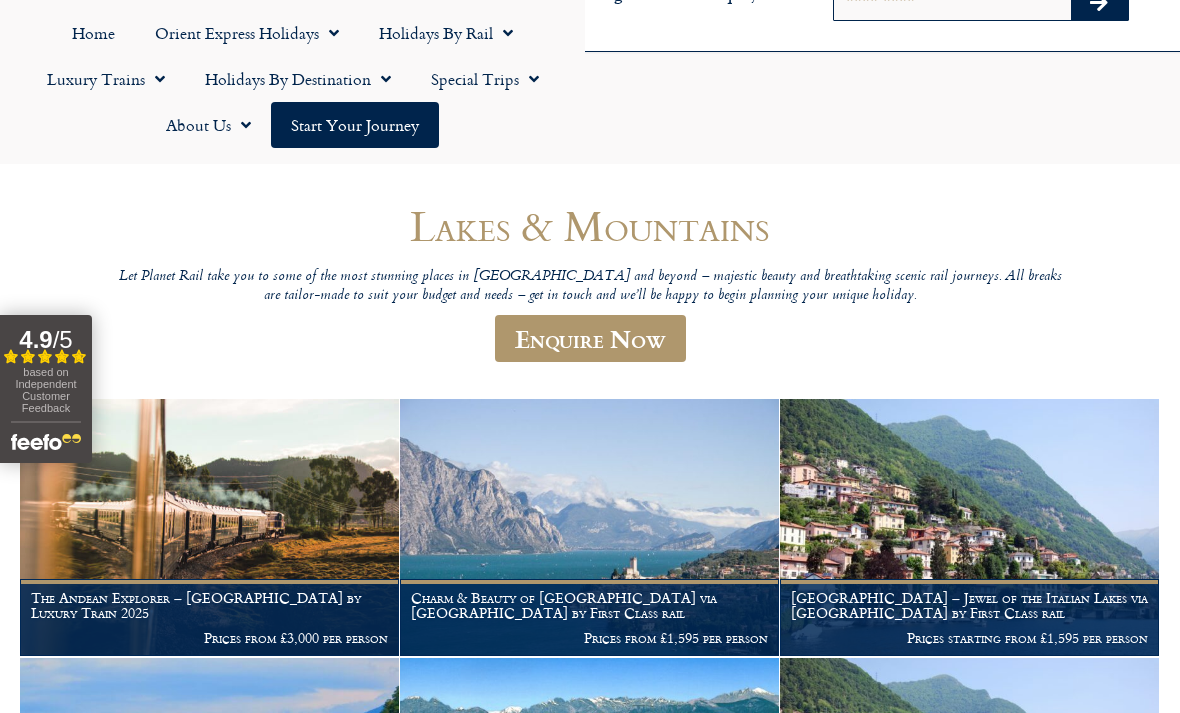 scroll, scrollTop: 0, scrollLeft: 0, axis: both 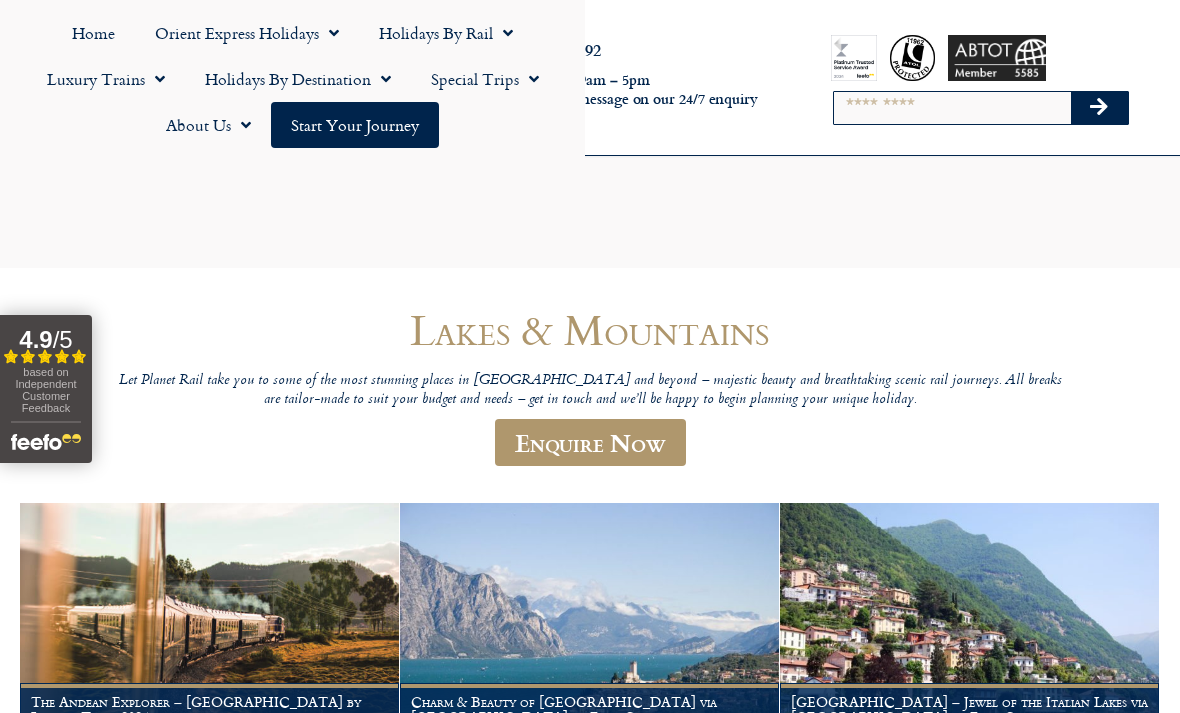 click on "Luxury Trains" 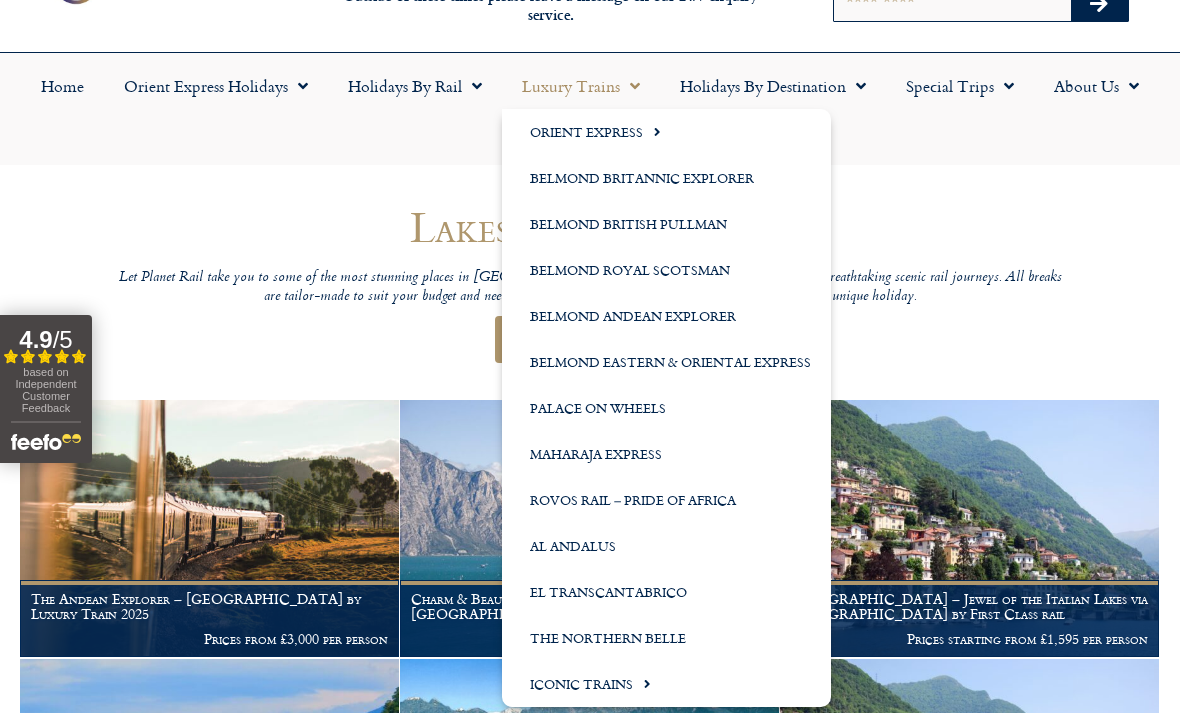scroll, scrollTop: 102, scrollLeft: 0, axis: vertical 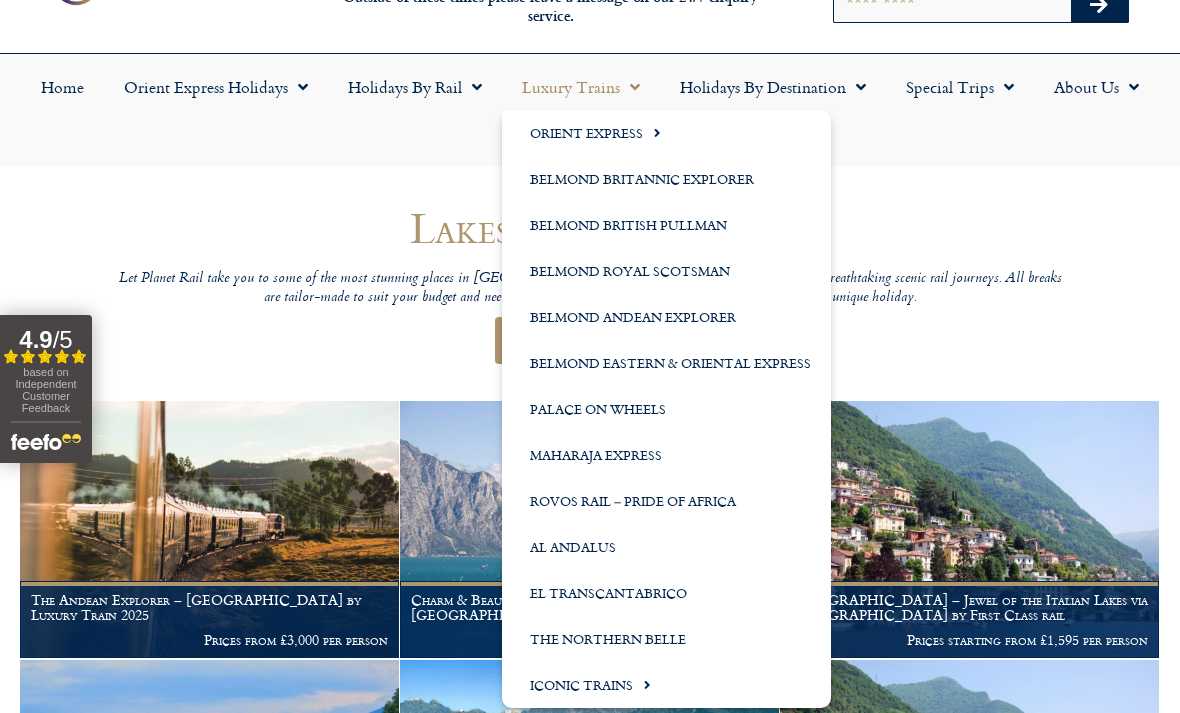 click on "Home" 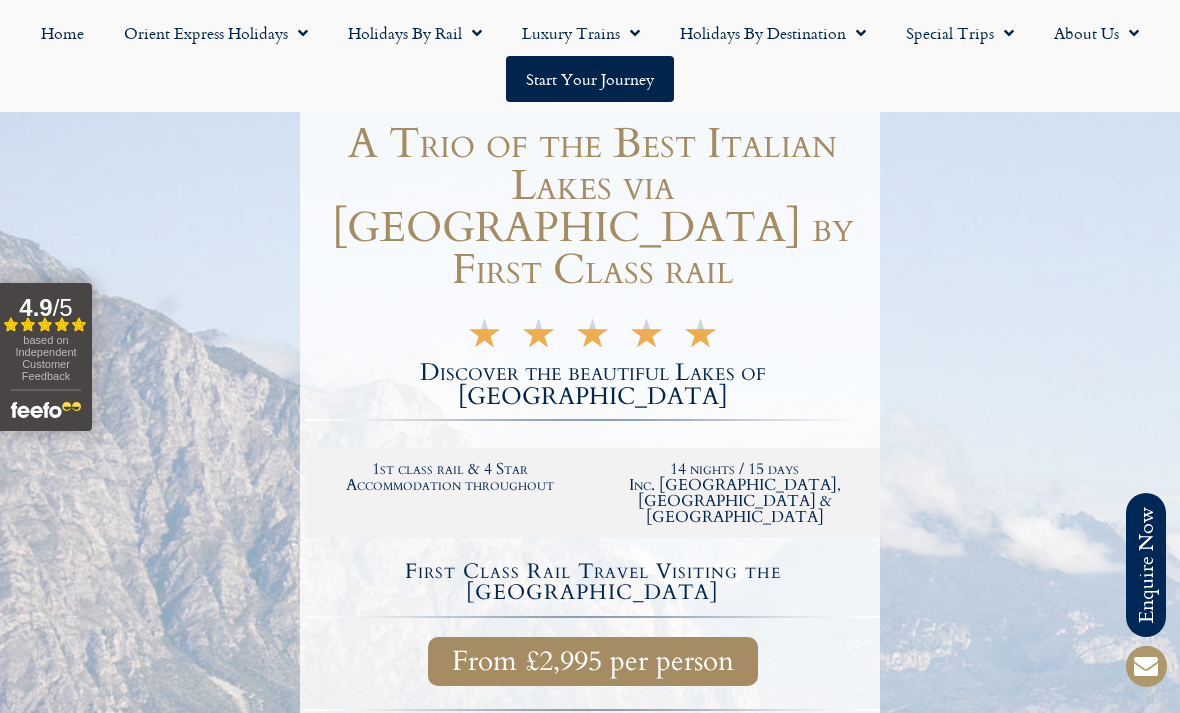 scroll, scrollTop: 286, scrollLeft: 0, axis: vertical 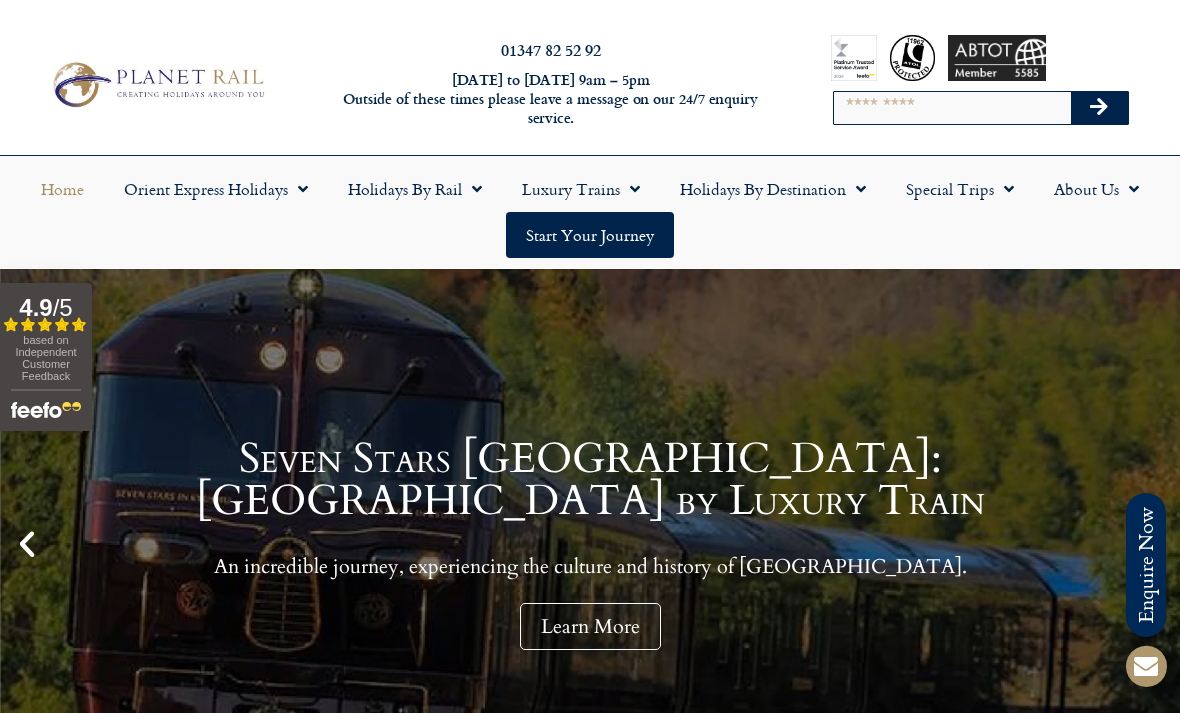 click on "Luxury Trains" 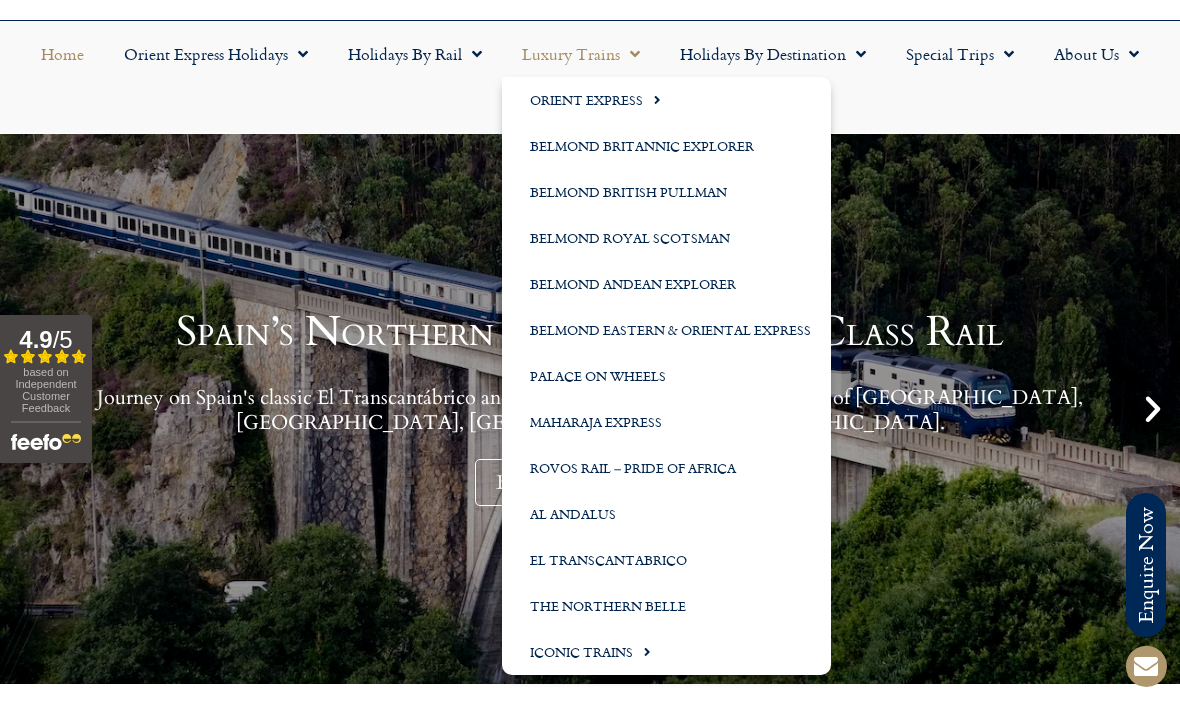 scroll, scrollTop: 138, scrollLeft: 0, axis: vertical 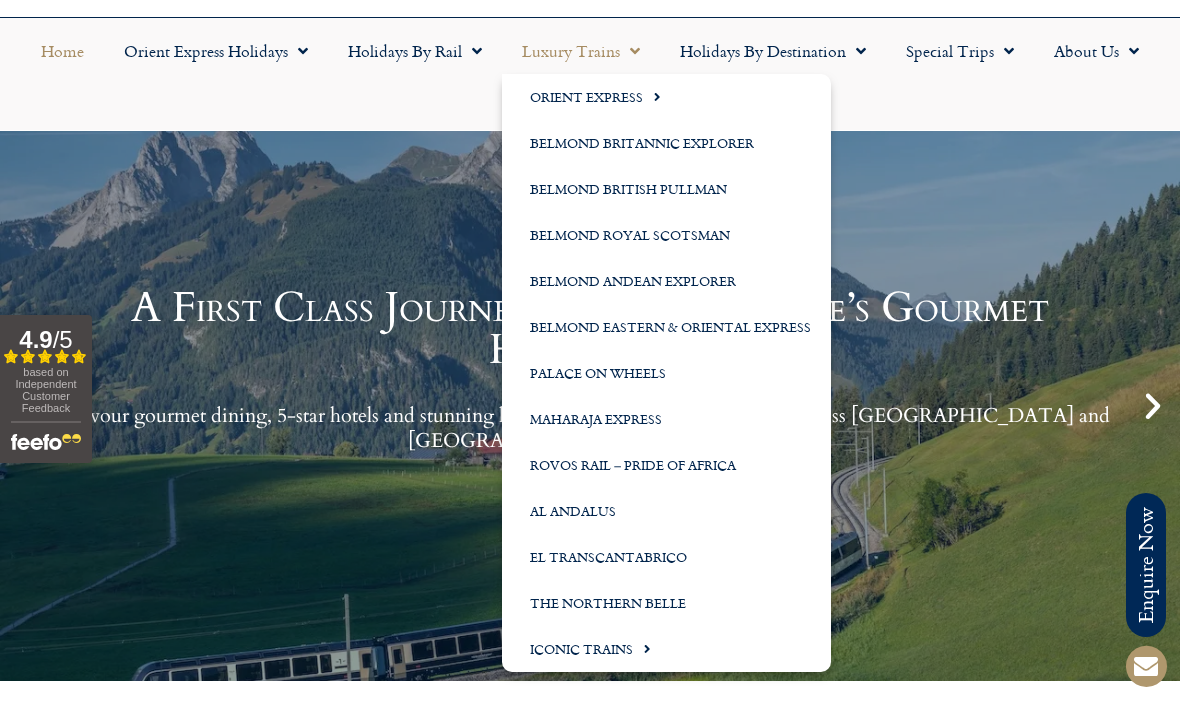 click 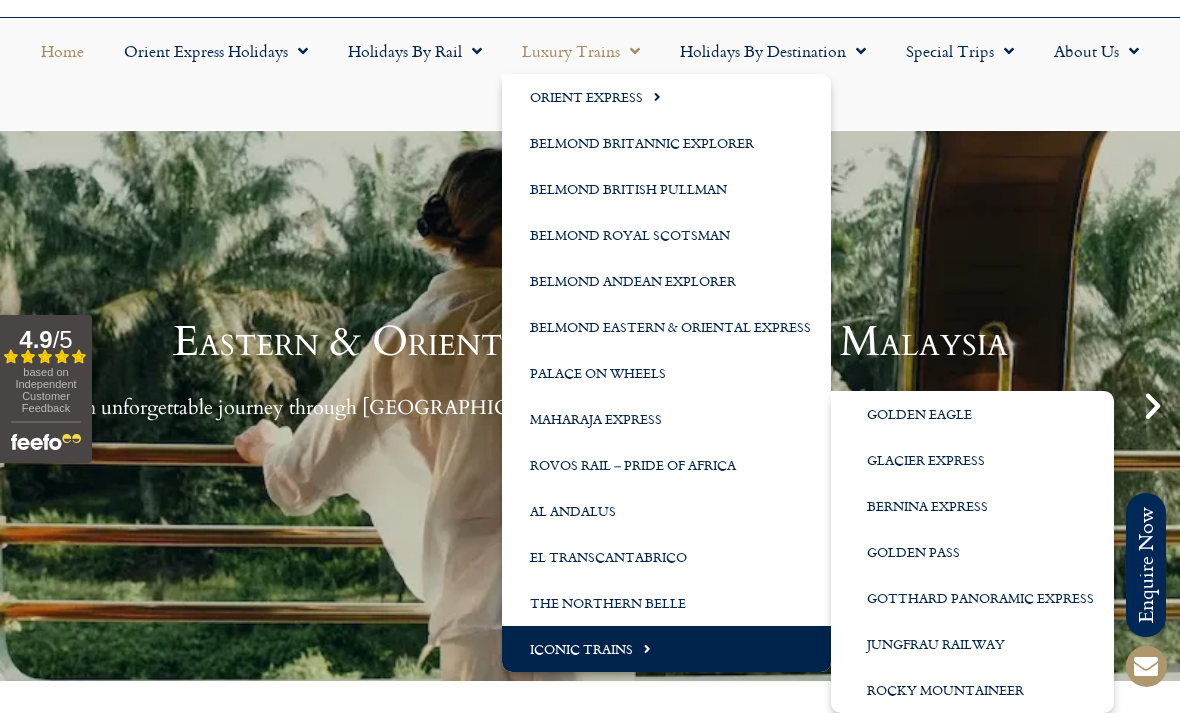 click on "Golden Eagle" 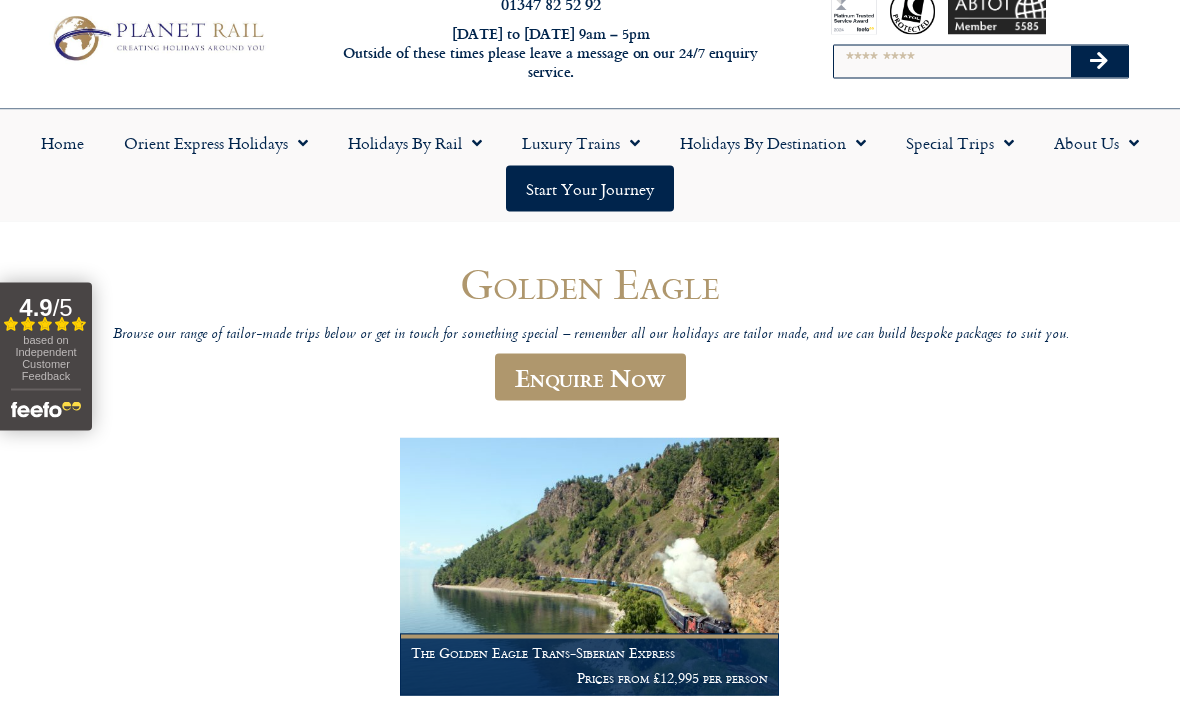 scroll, scrollTop: 0, scrollLeft: 0, axis: both 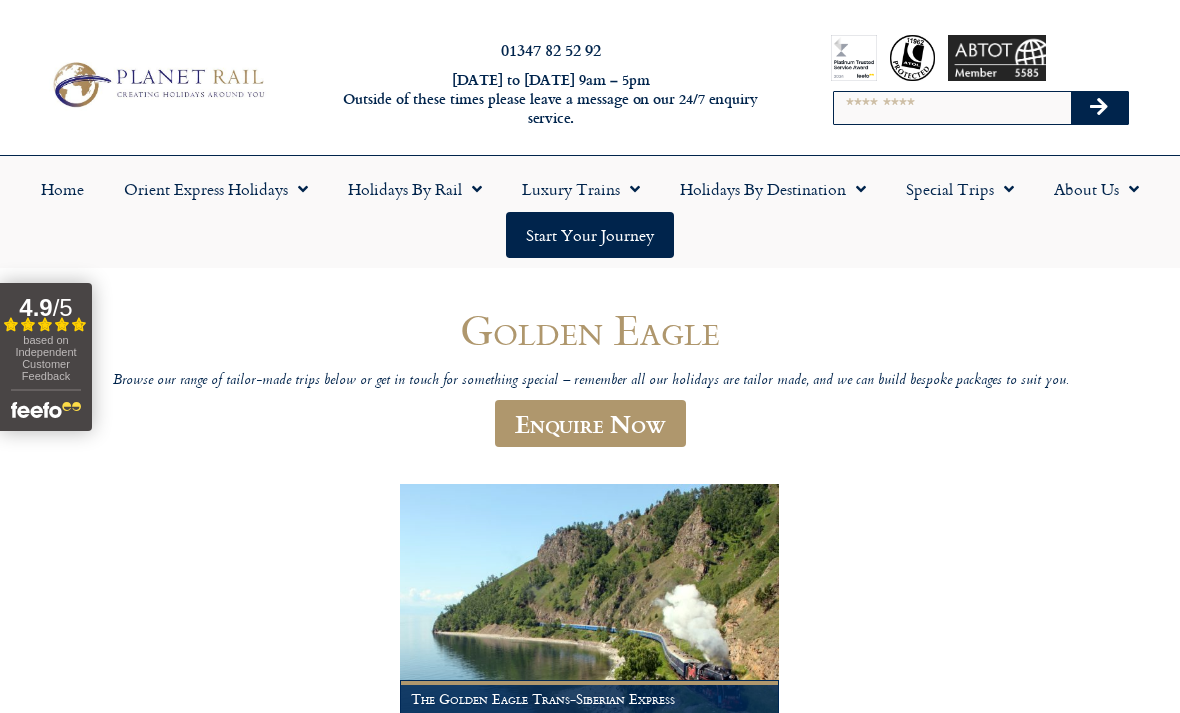 click 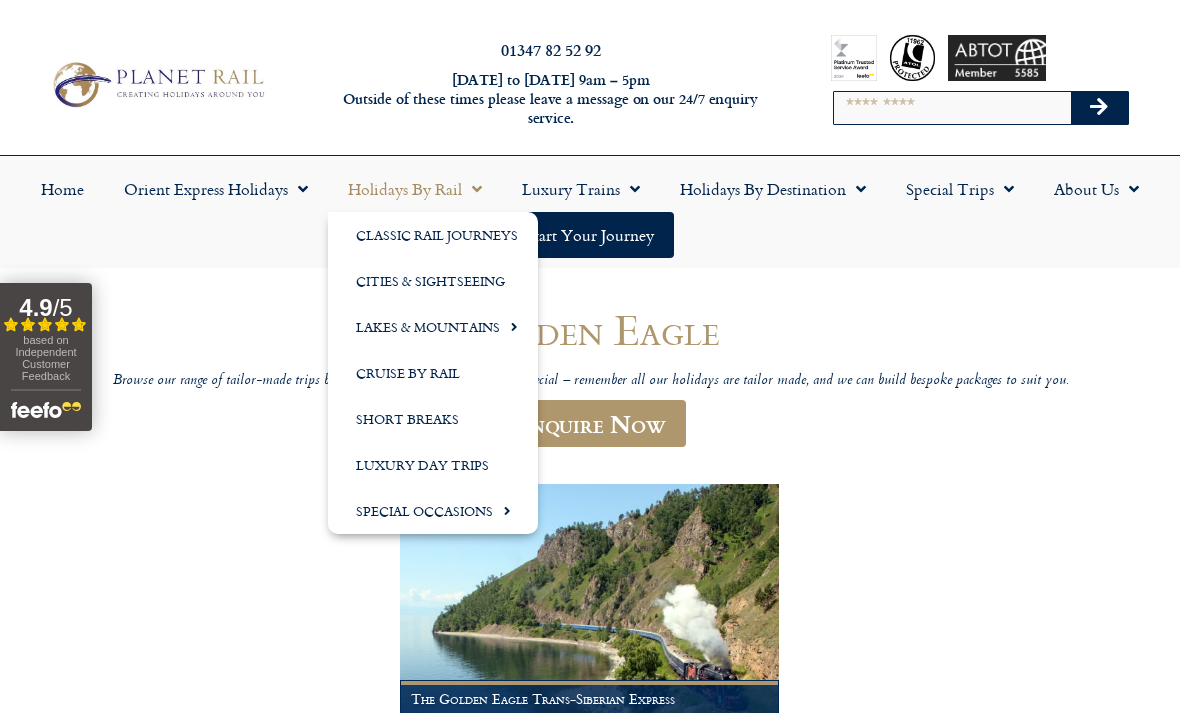 click 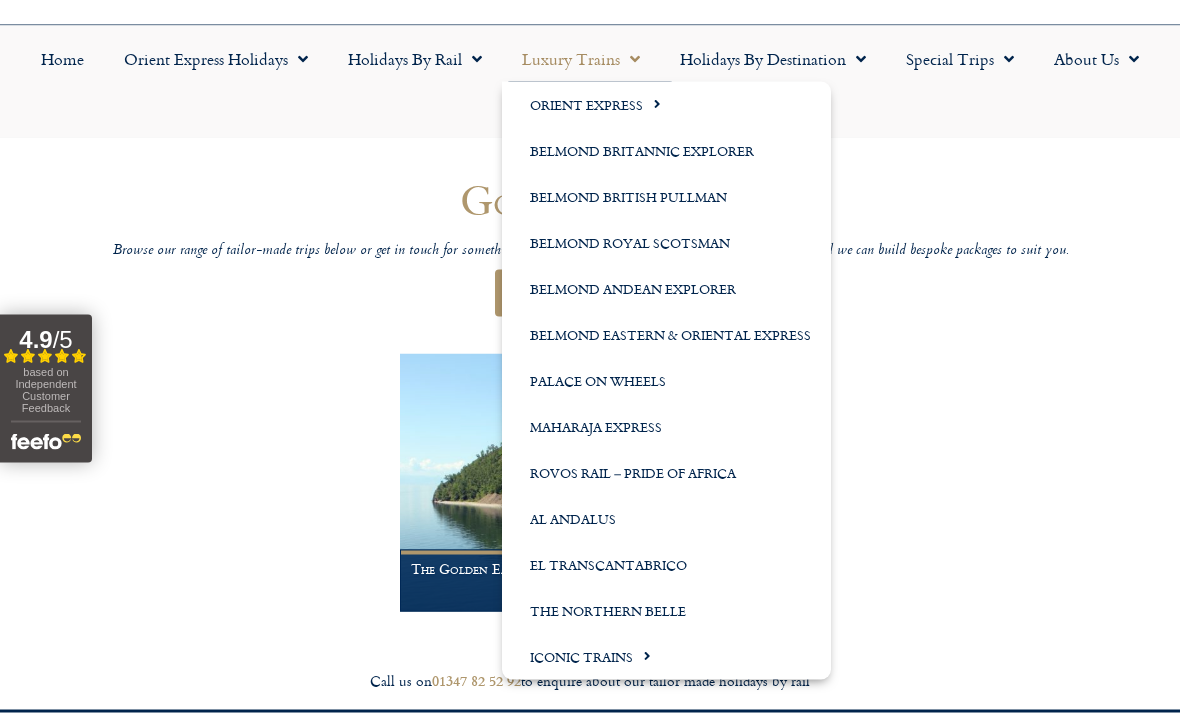 scroll, scrollTop: 132, scrollLeft: 0, axis: vertical 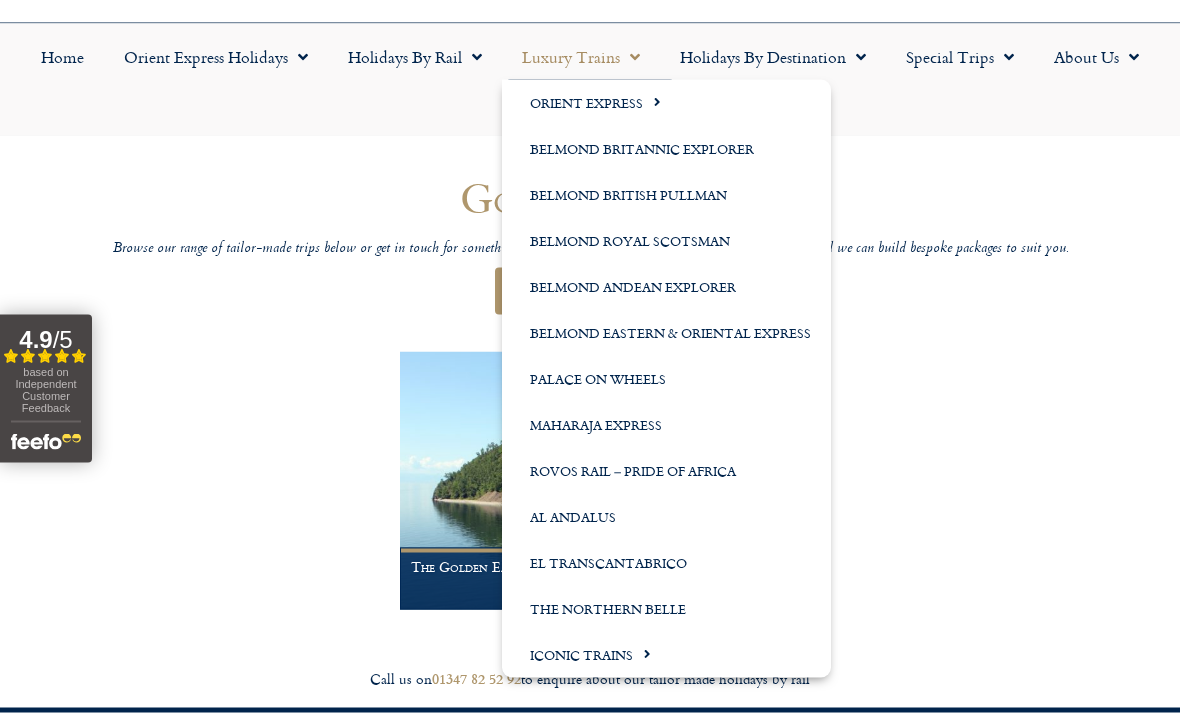 click on "Iconic Trains" 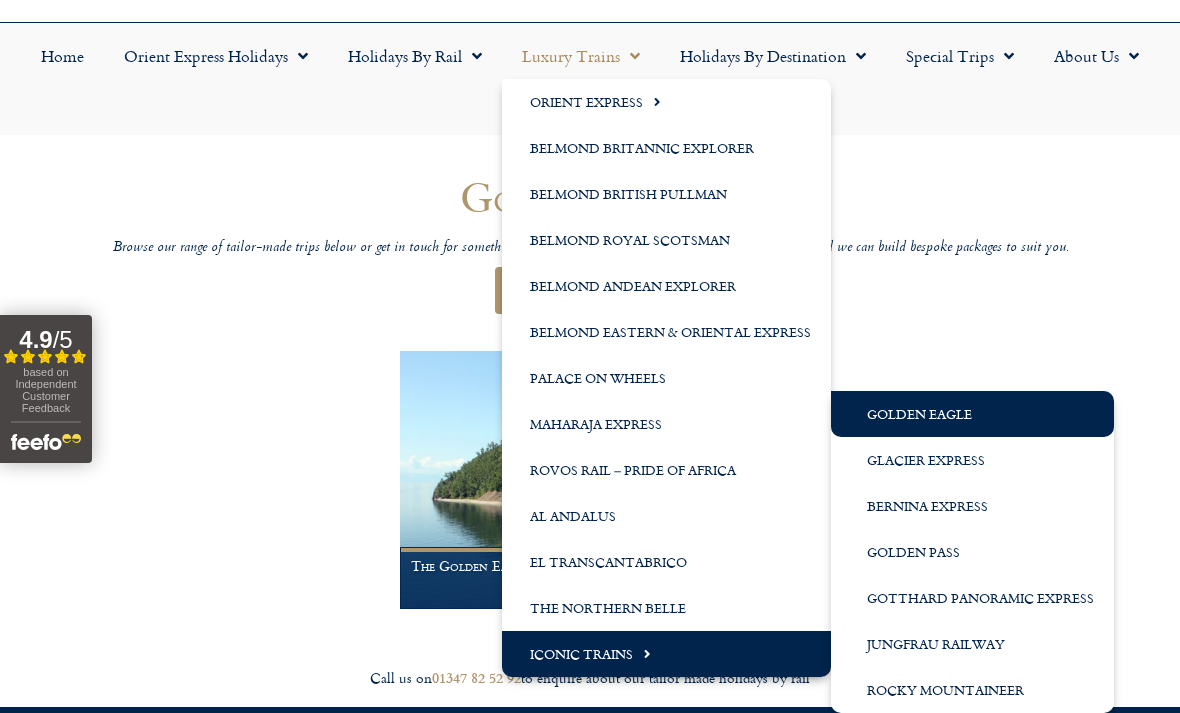 click on "Glacier Express" 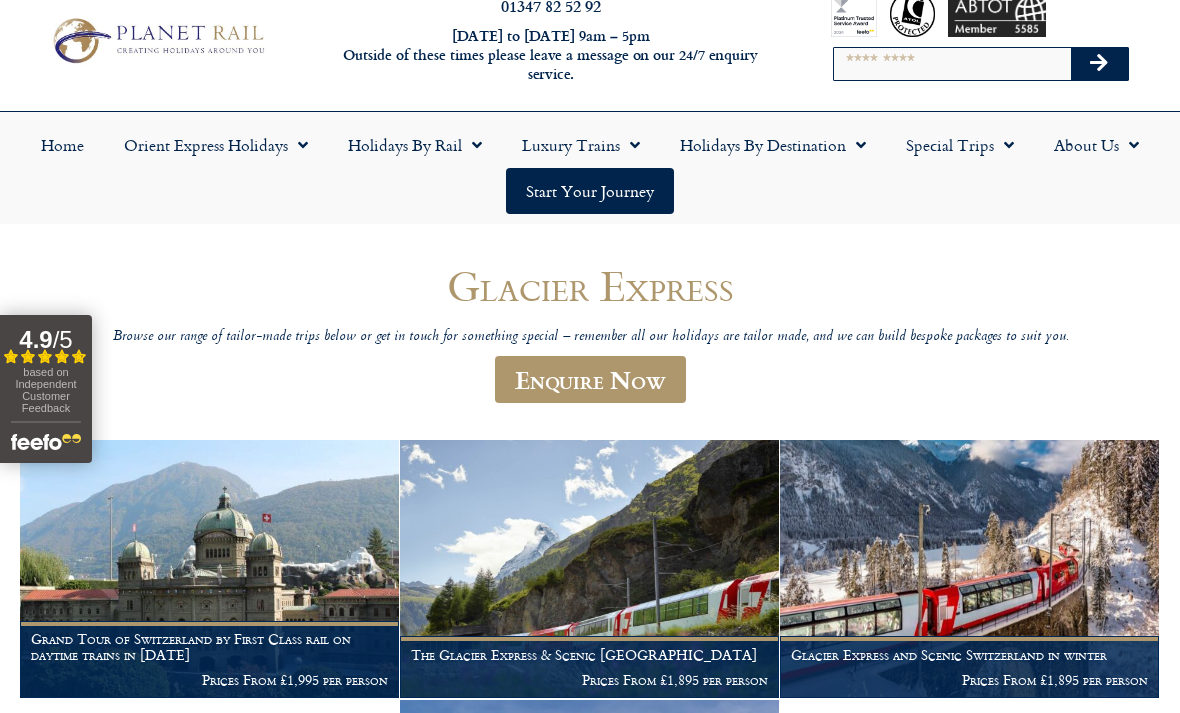 scroll, scrollTop: 0, scrollLeft: 0, axis: both 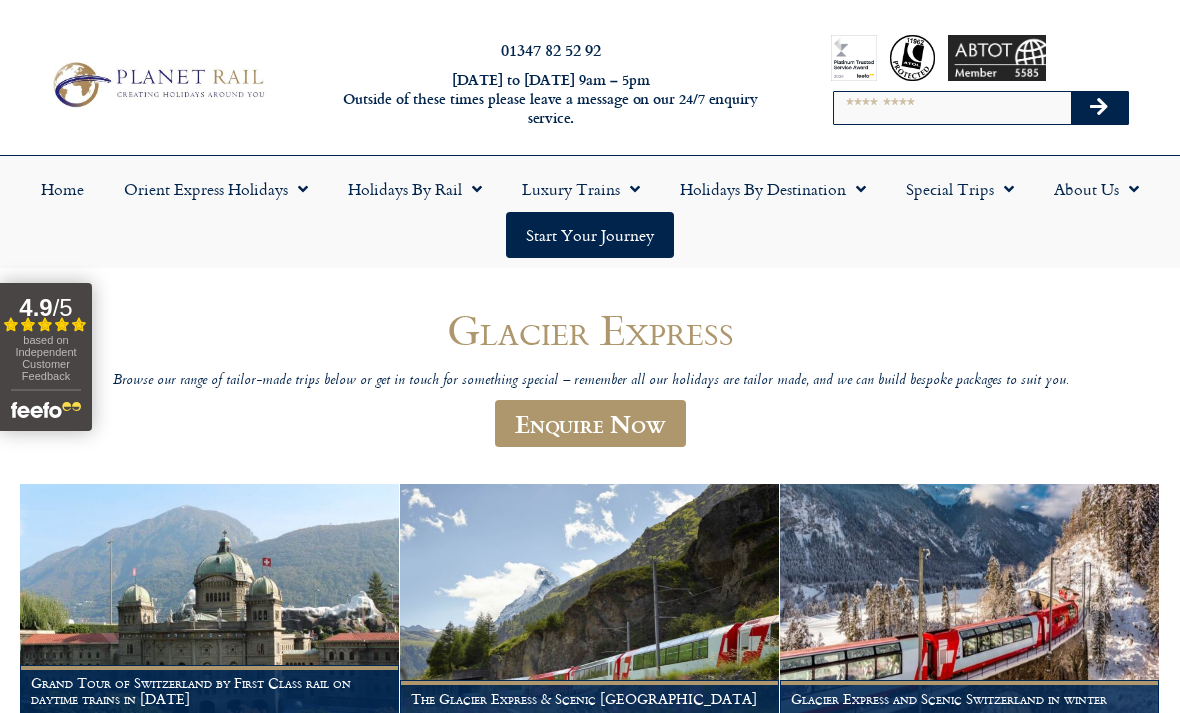 click 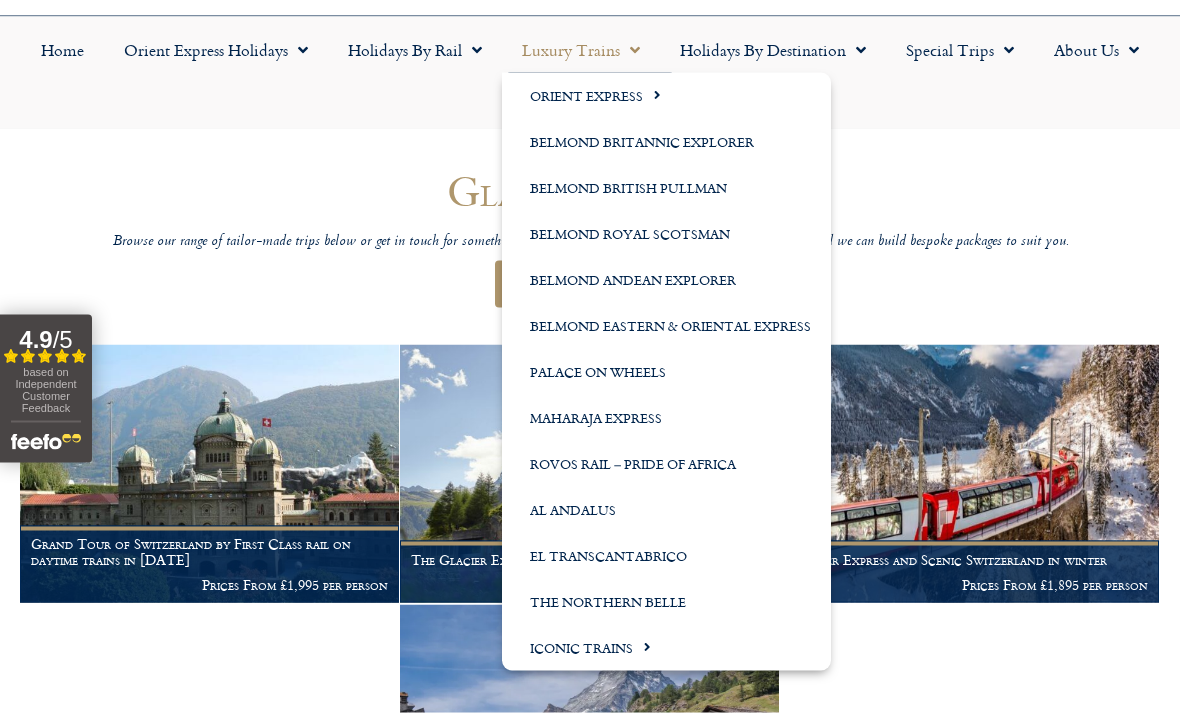 click on "Iconic Trains" 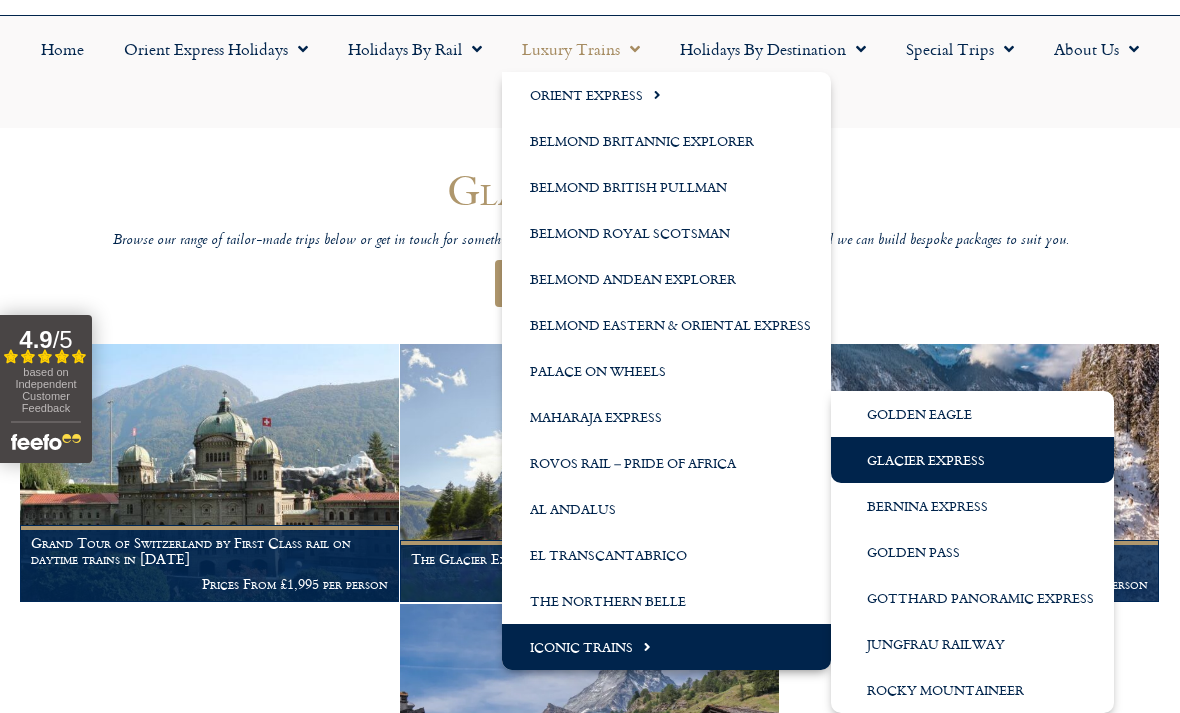 click on "Bernina Express" 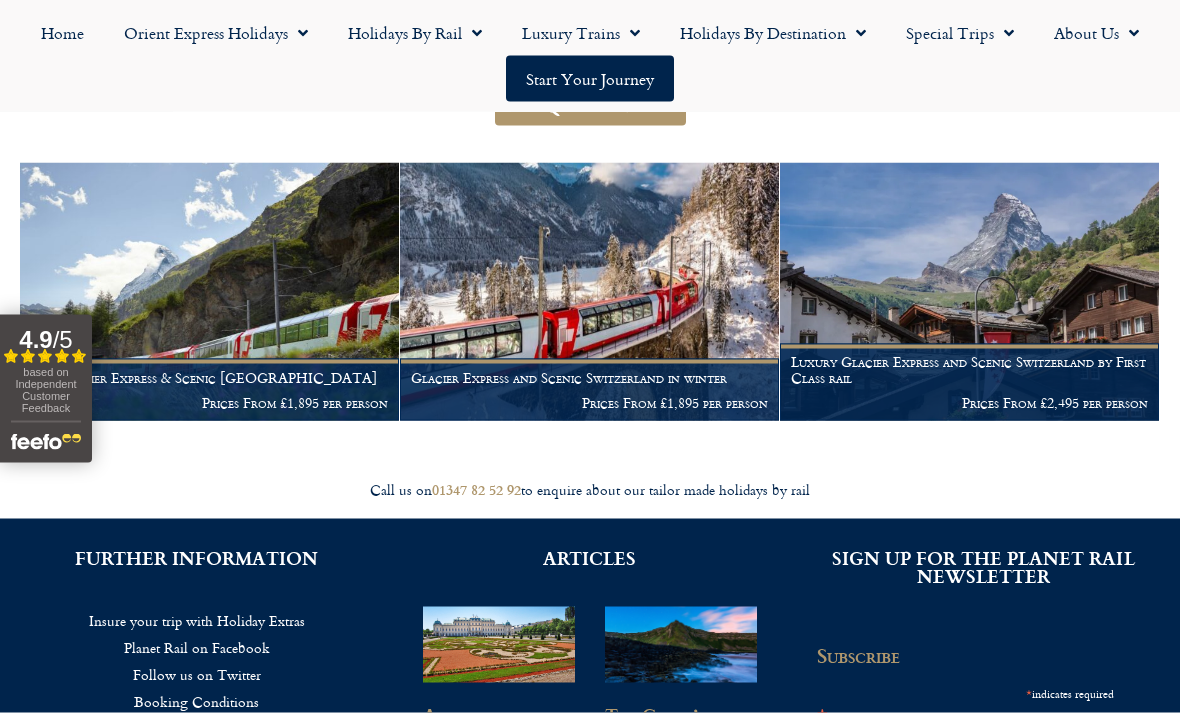 scroll, scrollTop: 321, scrollLeft: 0, axis: vertical 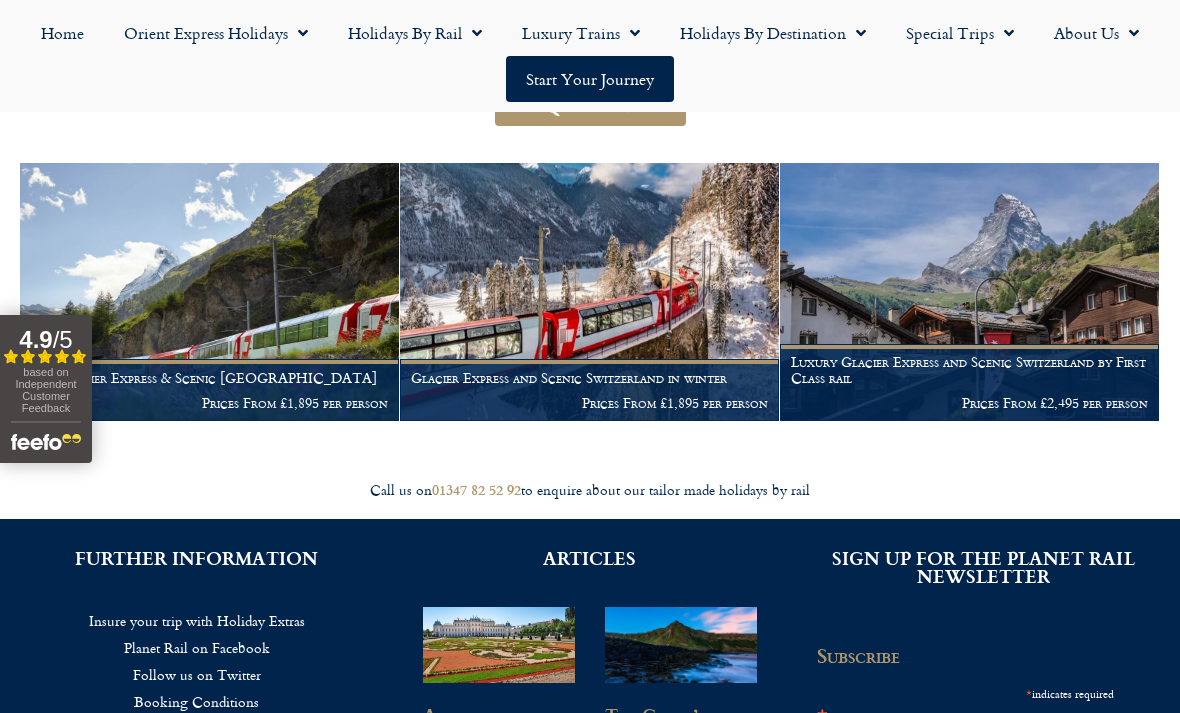 click 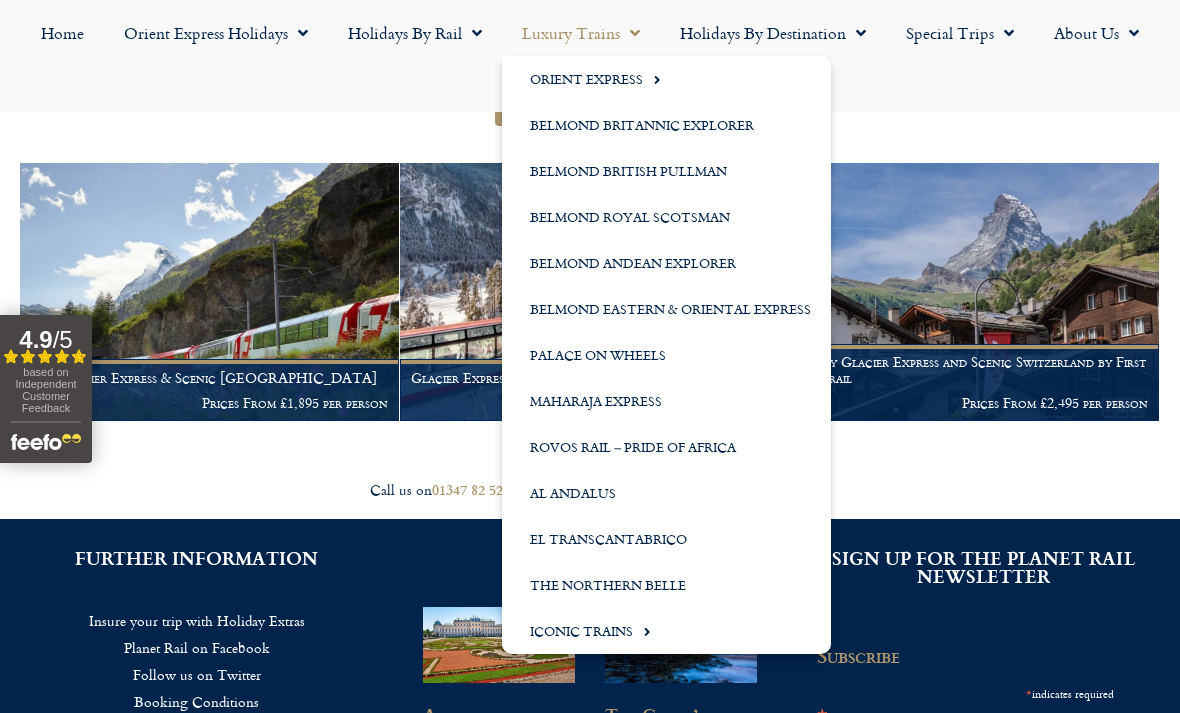 click on "Iconic Trains" 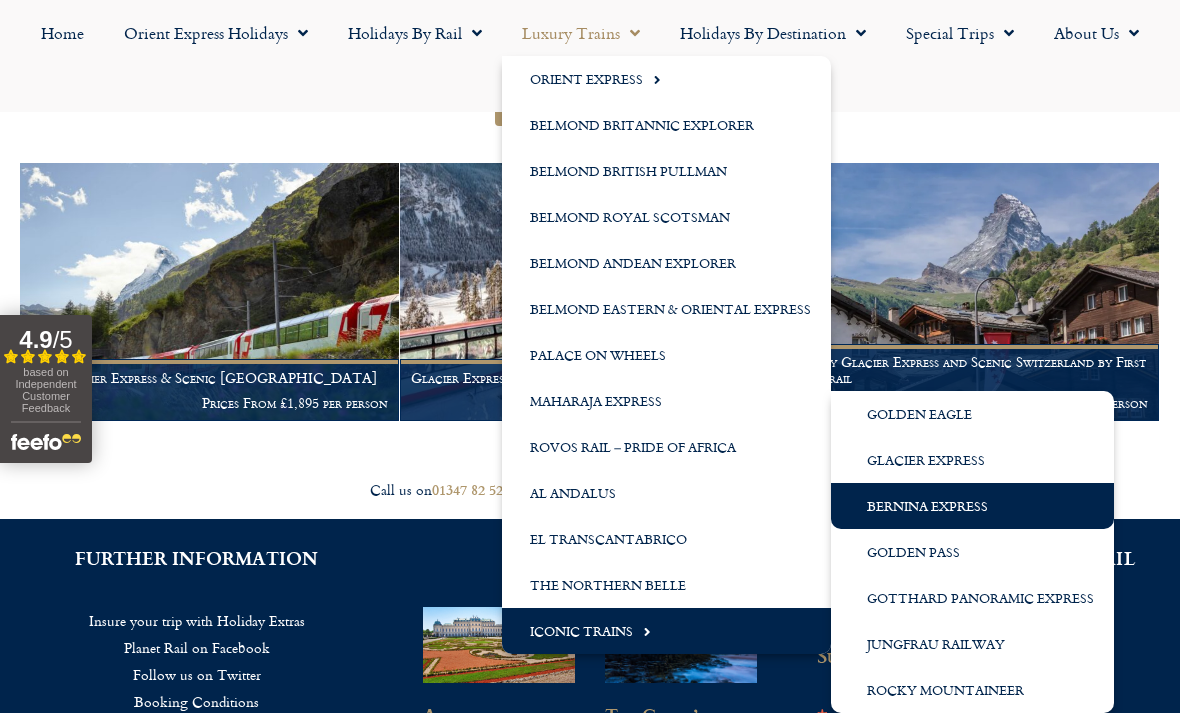 click on "Jungfrau Railway" 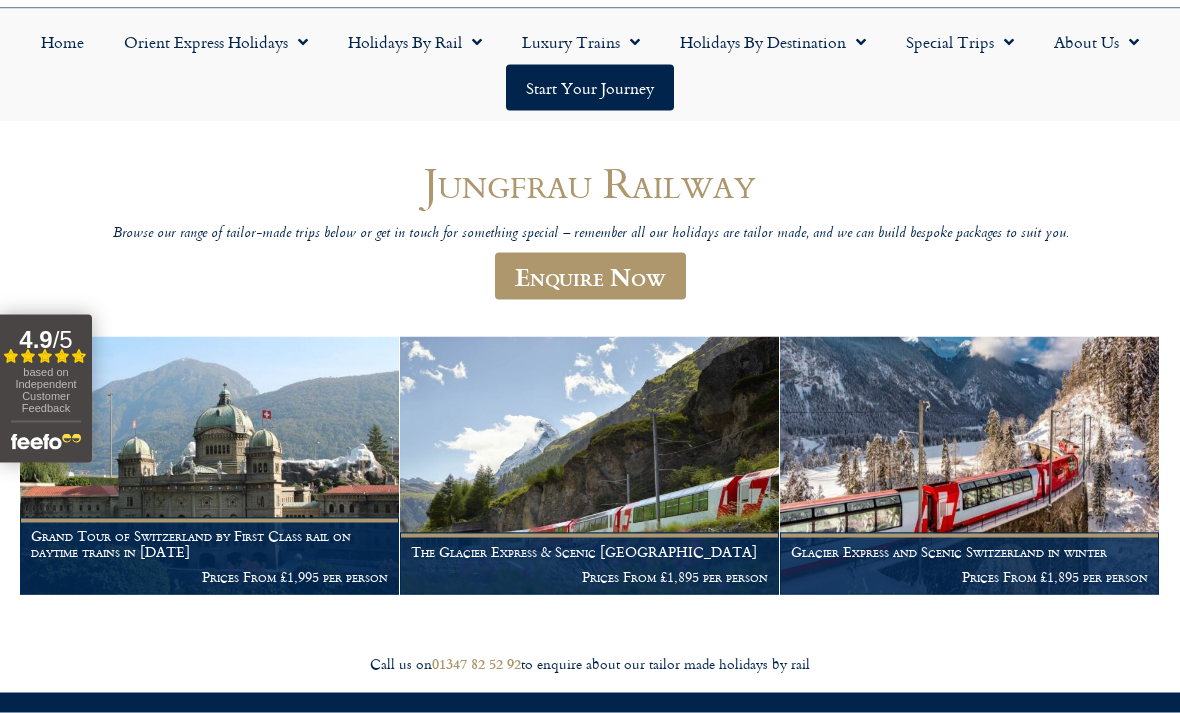 scroll, scrollTop: 148, scrollLeft: 0, axis: vertical 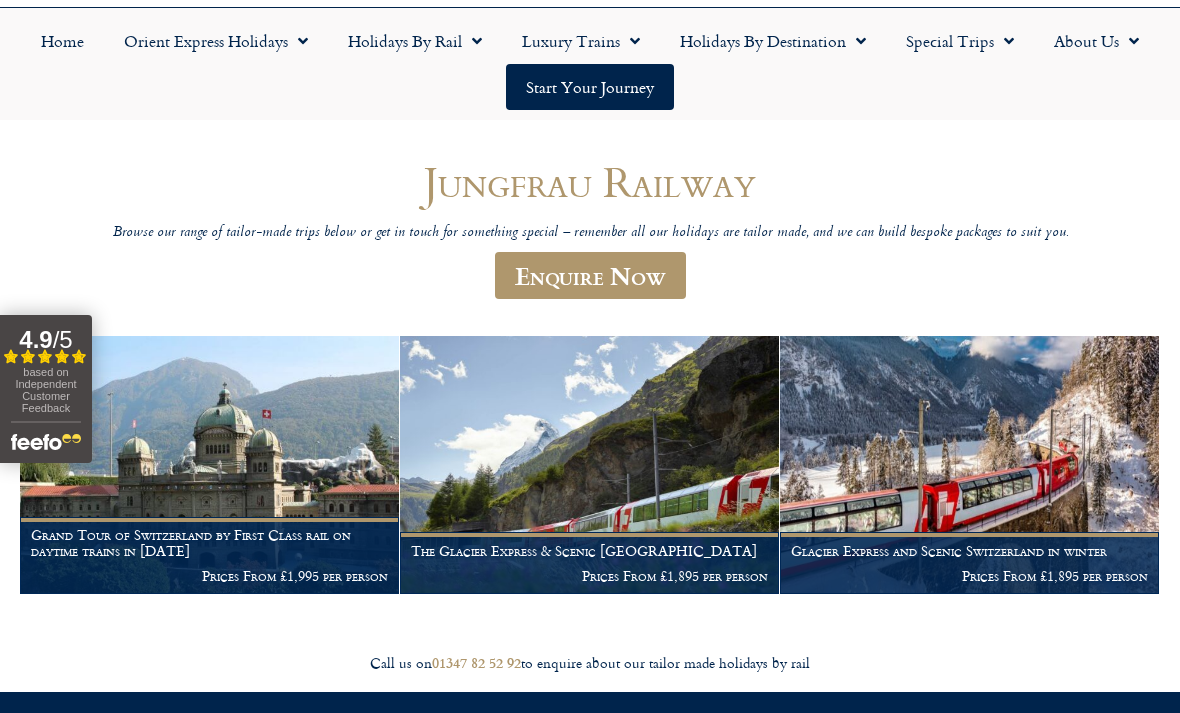 click on "Luxury Trains" 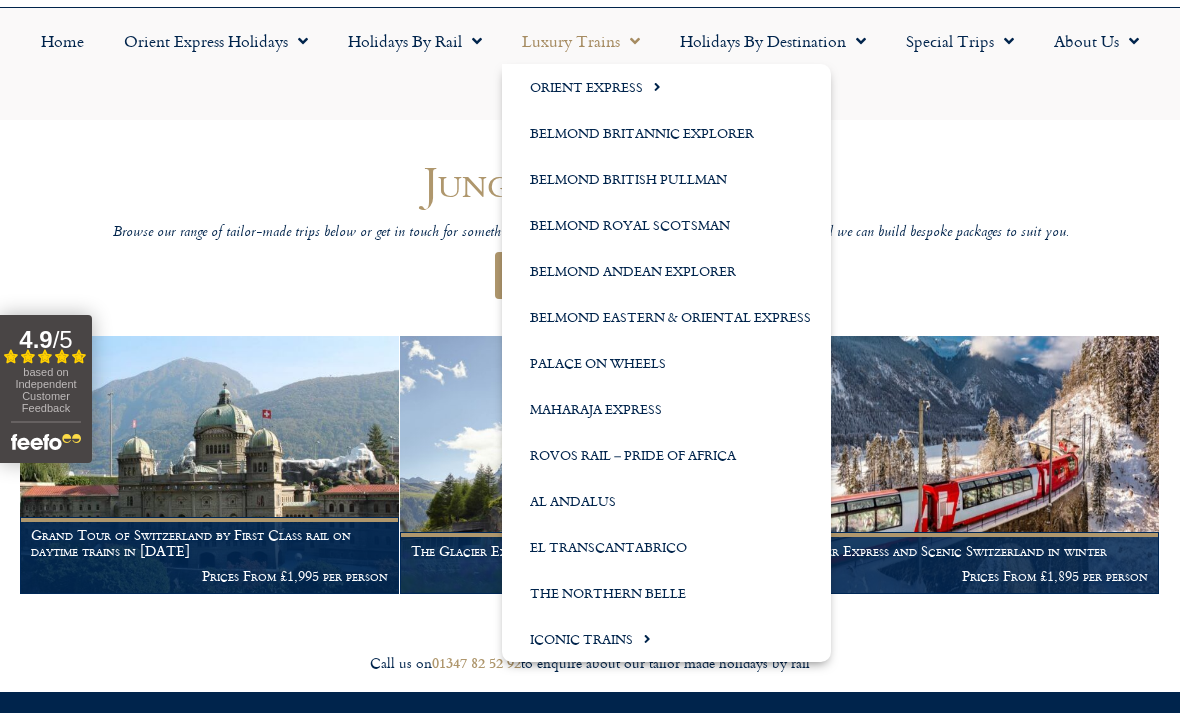 click on "Iconic Trains" 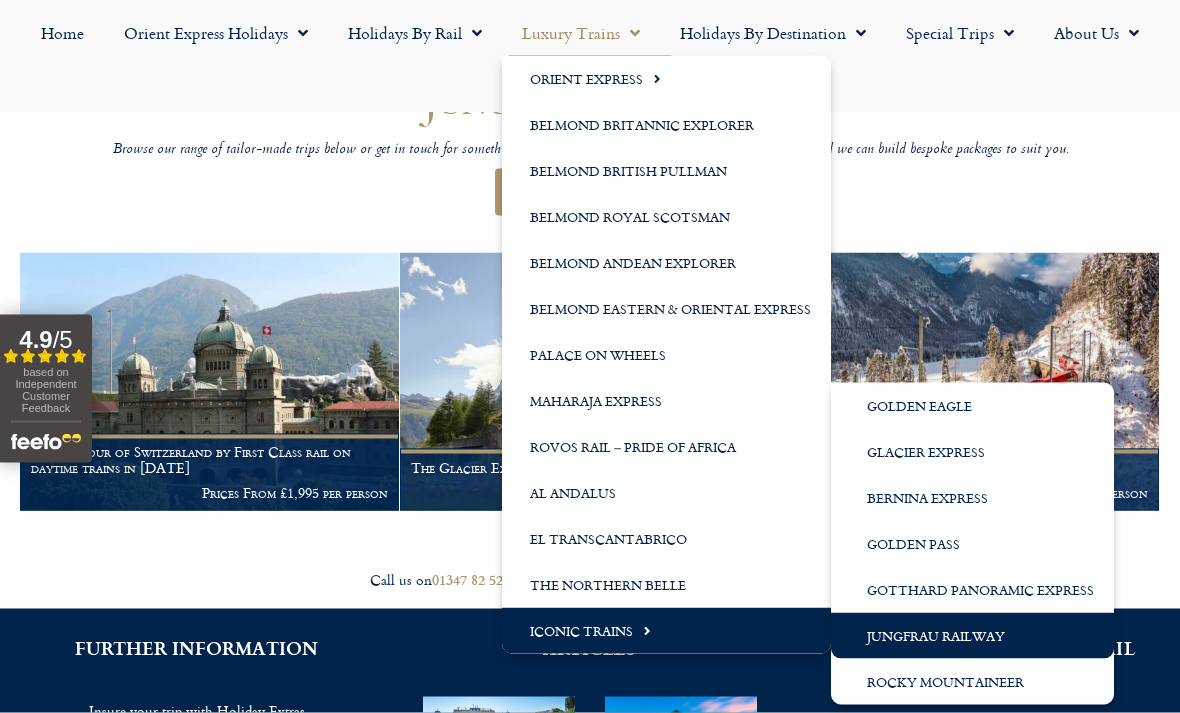 scroll, scrollTop: 232, scrollLeft: 0, axis: vertical 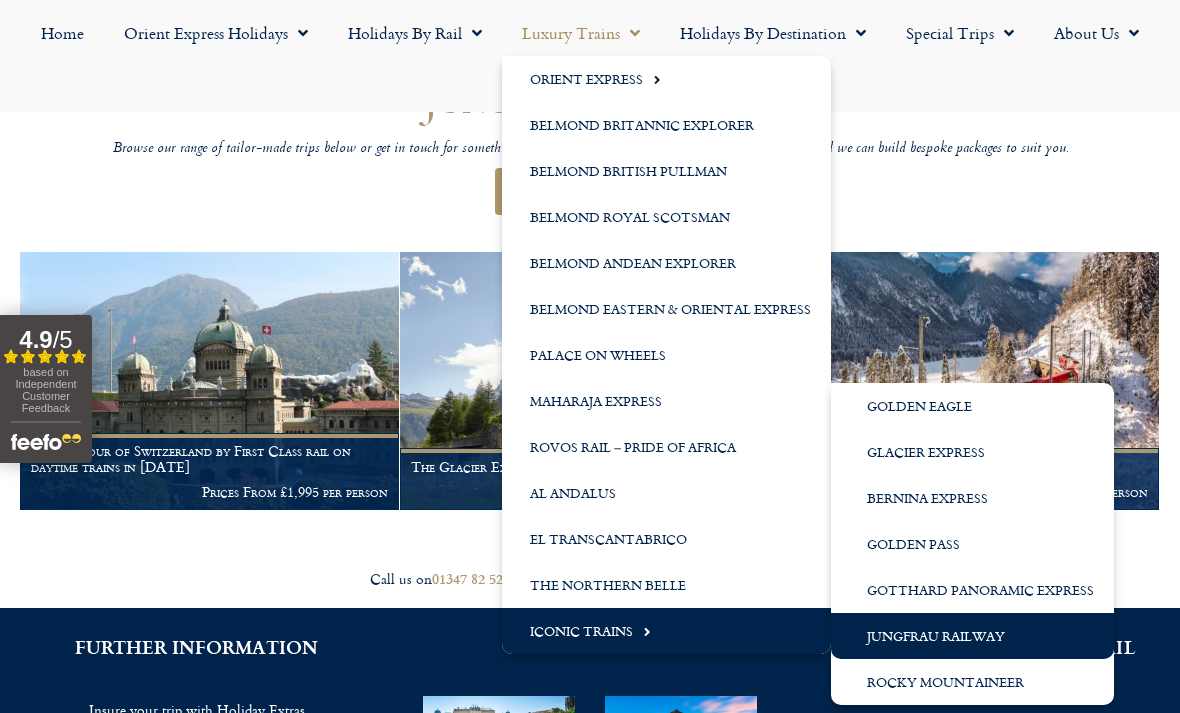 click on "Rocky Mountaineer" 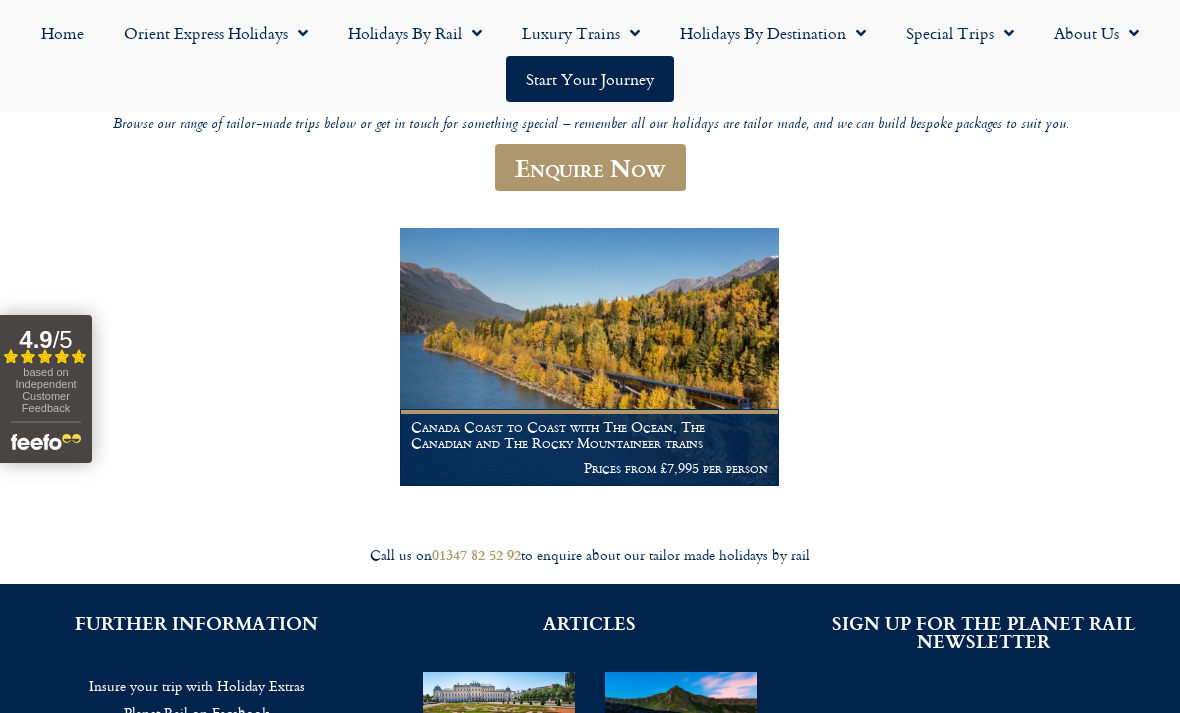 scroll, scrollTop: 260, scrollLeft: 0, axis: vertical 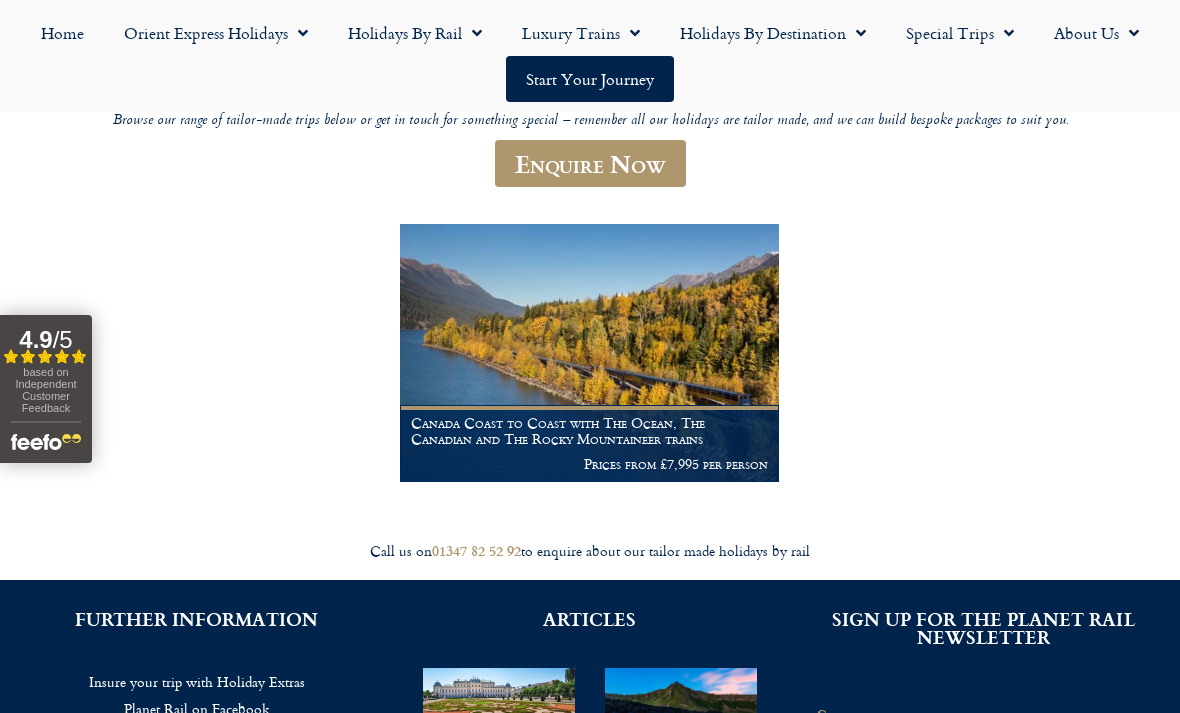 click at bounding box center (589, 353) 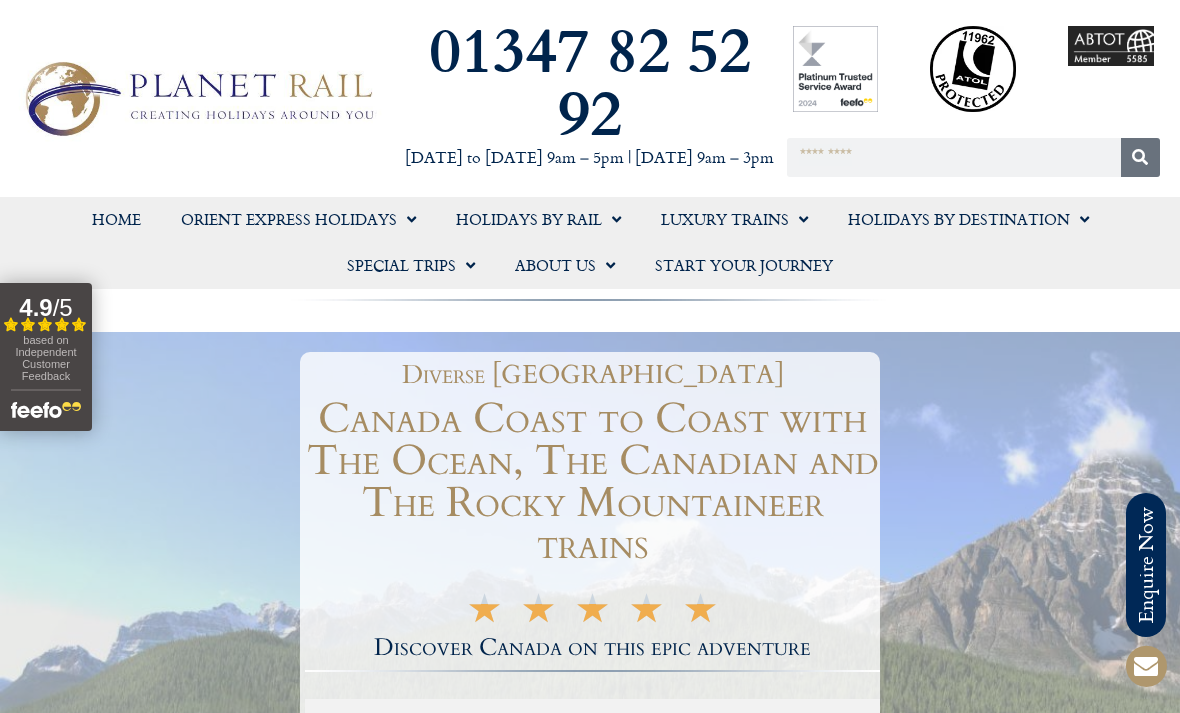 scroll, scrollTop: 0, scrollLeft: 0, axis: both 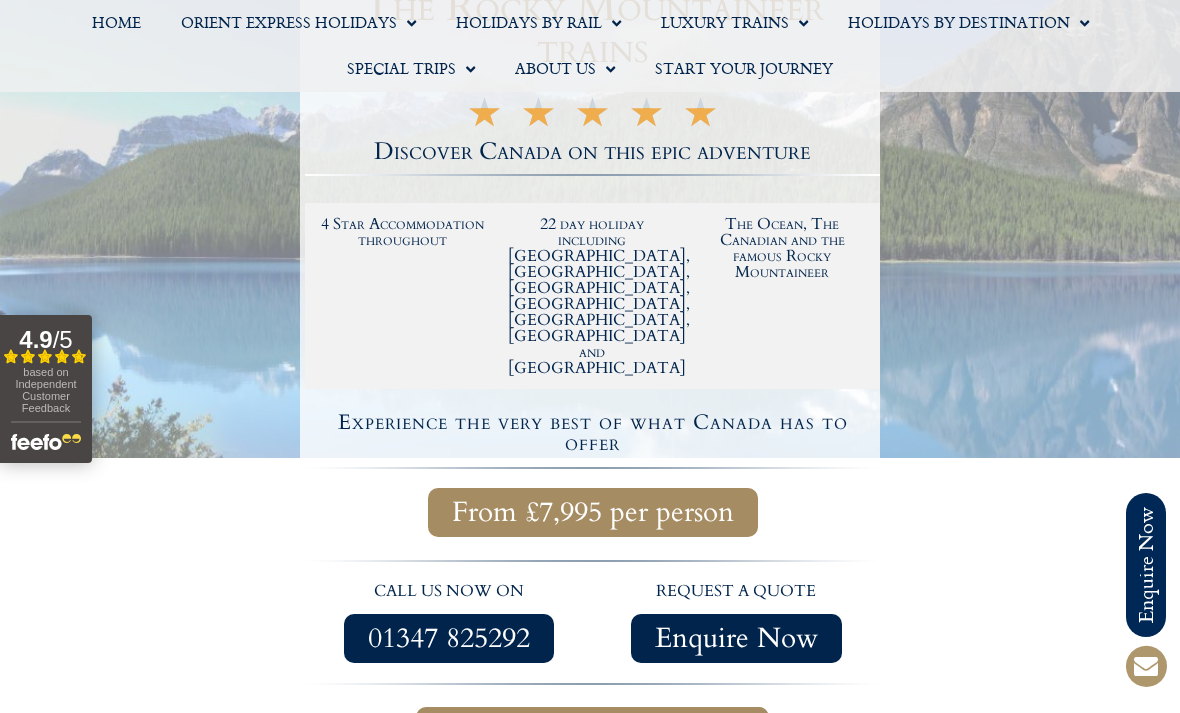 click on "Full itinerary & dates" at bounding box center (592, 739) 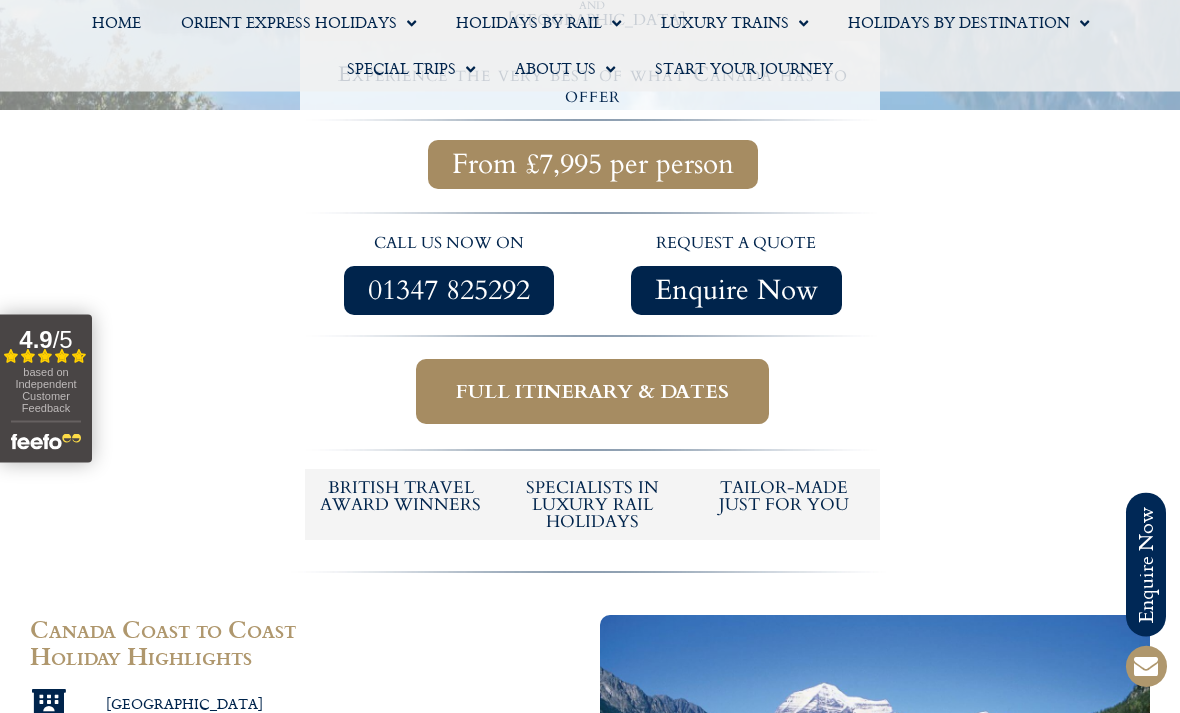 scroll, scrollTop: 896, scrollLeft: 0, axis: vertical 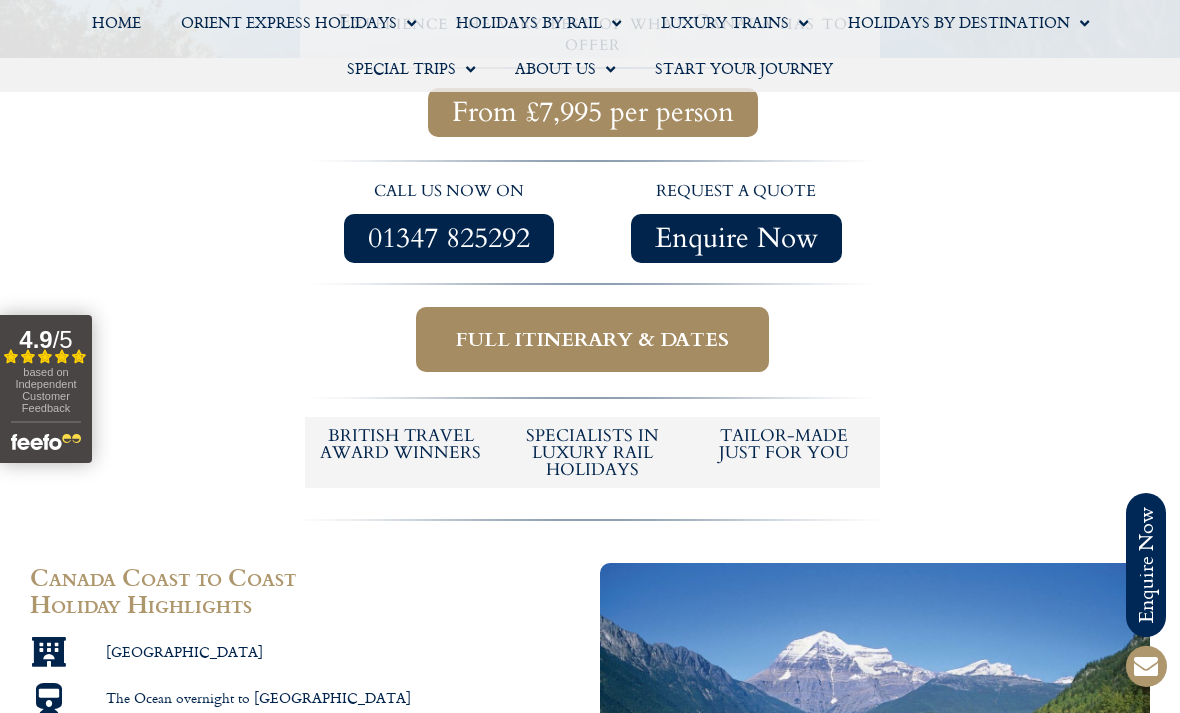click on "Full itinerary & dates" at bounding box center [592, 339] 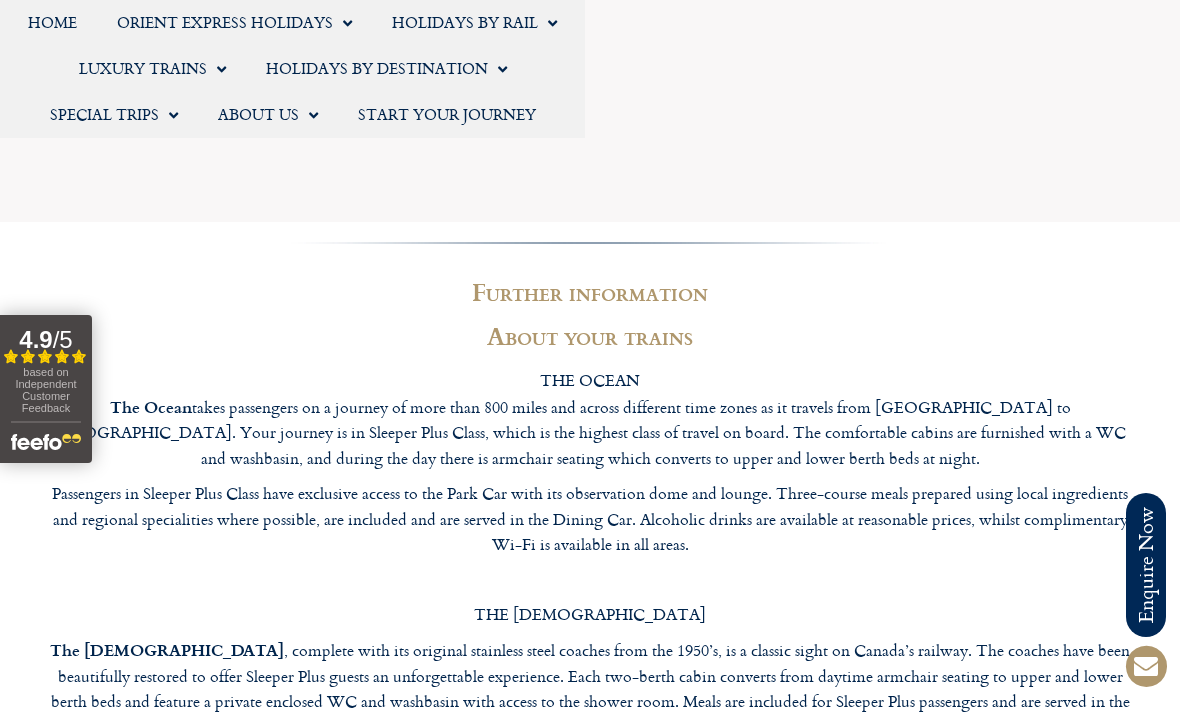 scroll, scrollTop: 10373, scrollLeft: 0, axis: vertical 